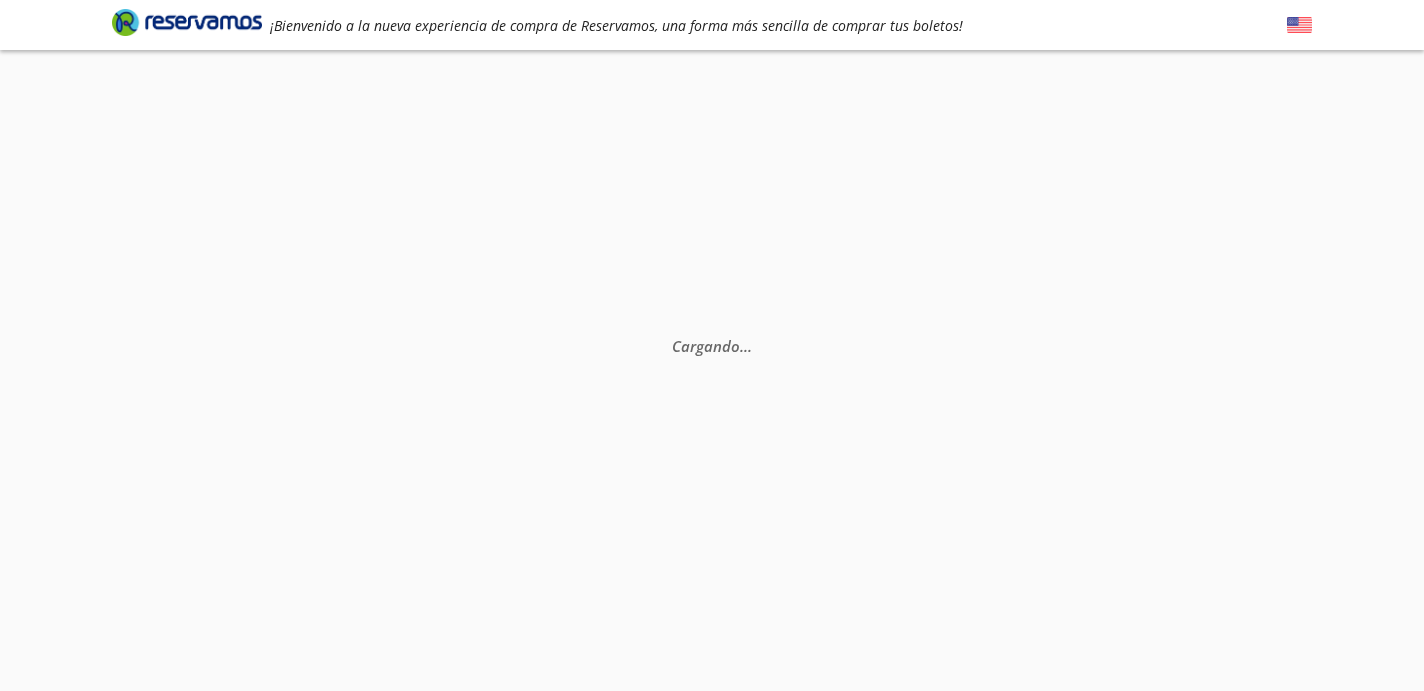 scroll, scrollTop: 0, scrollLeft: 0, axis: both 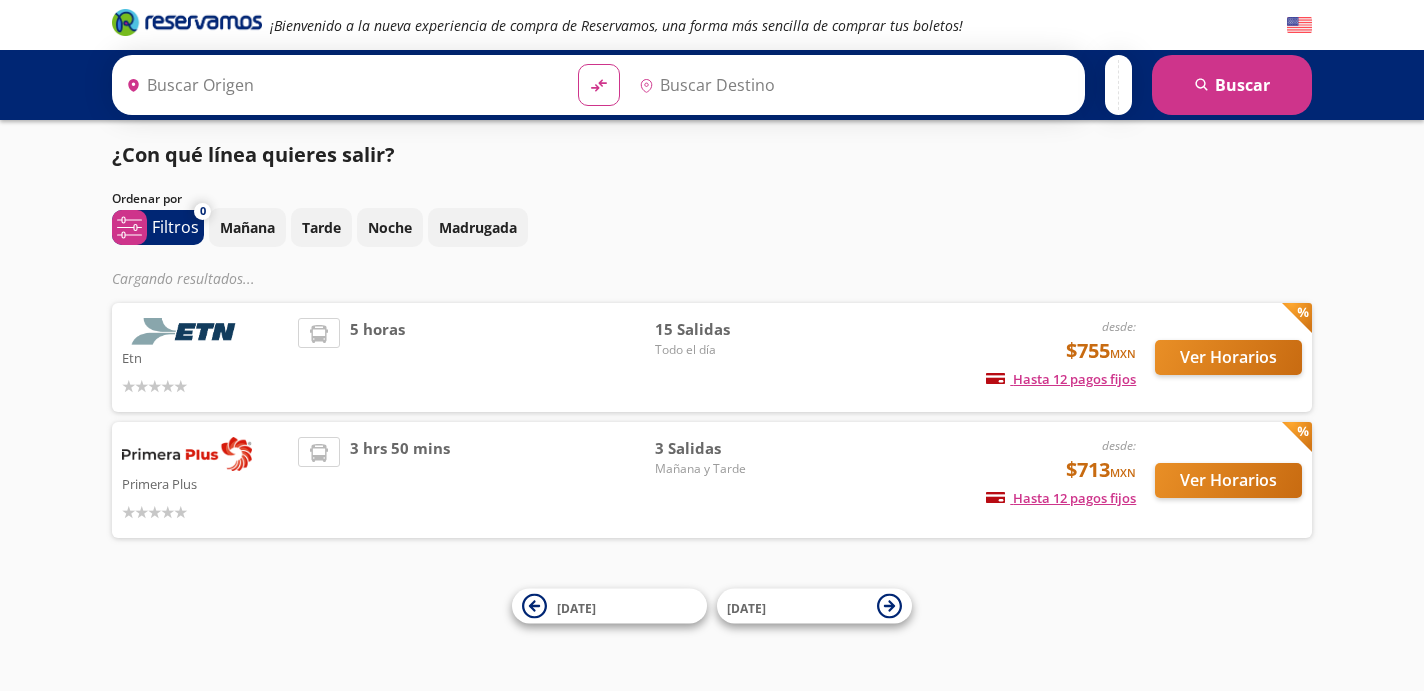 type on "[GEOGRAPHIC_DATA], [GEOGRAPHIC_DATA]" 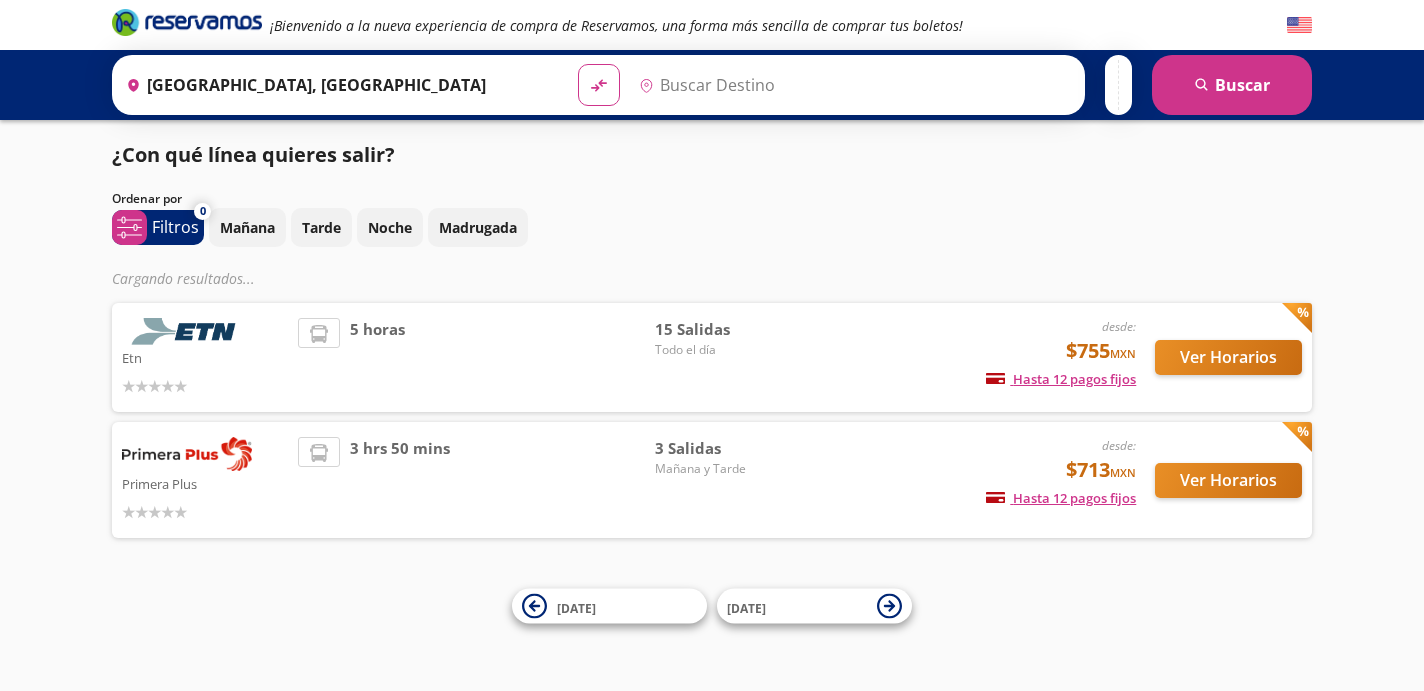 type on "[DATE][GEOGRAPHIC_DATA][PERSON_NAME], [GEOGRAPHIC_DATA]" 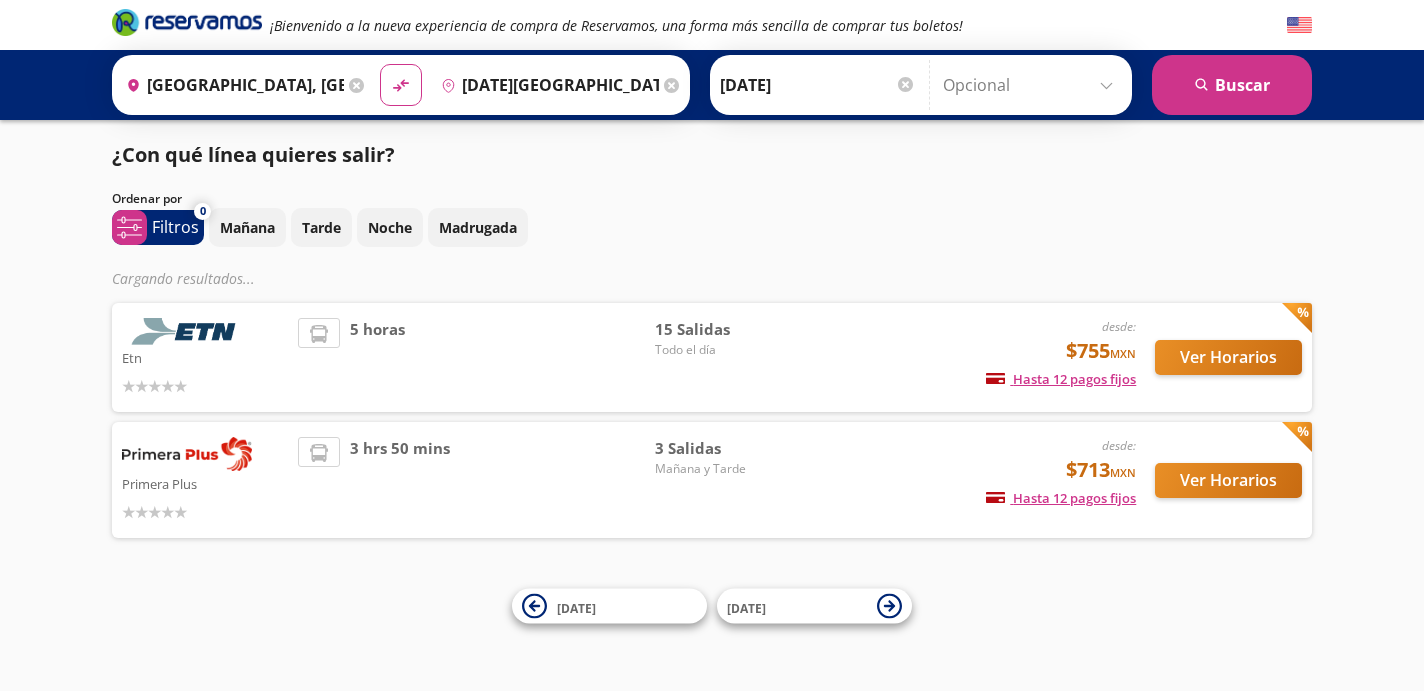 scroll, scrollTop: 0, scrollLeft: 0, axis: both 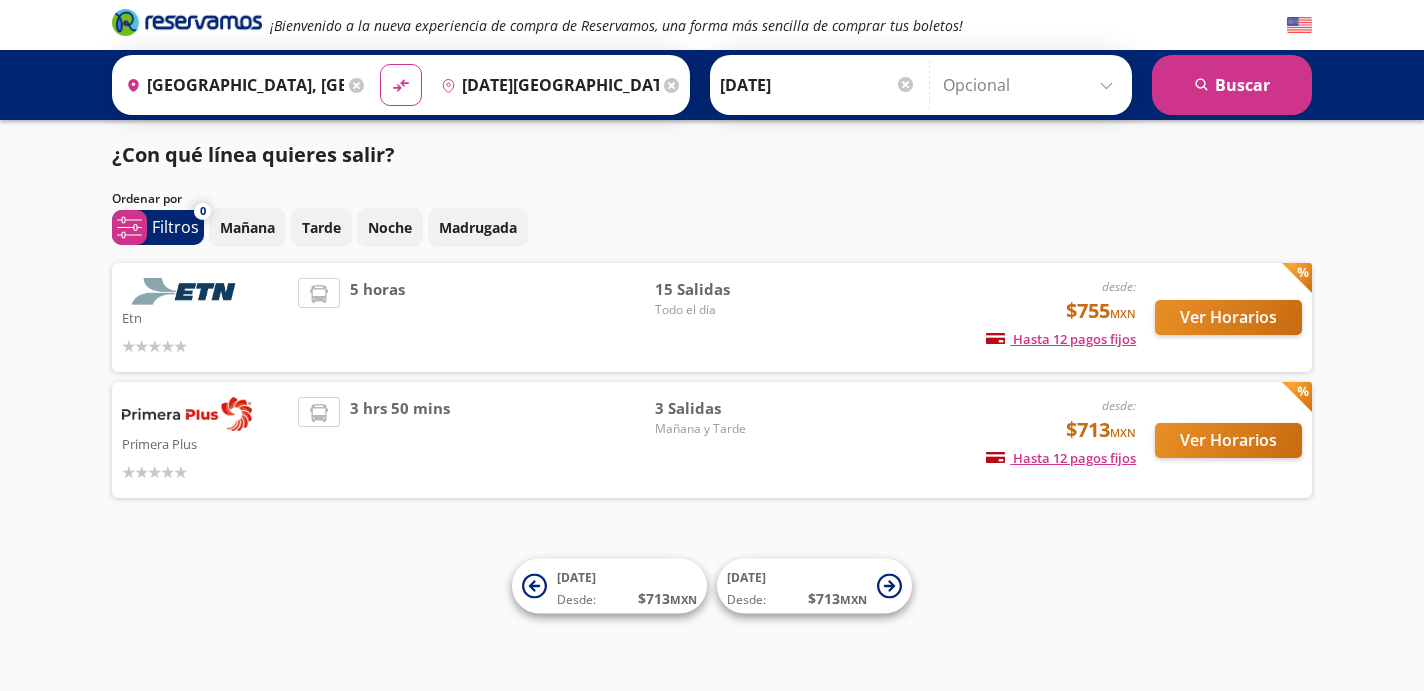 click on "3 hrs 50 mins" at bounding box center (400, 440) 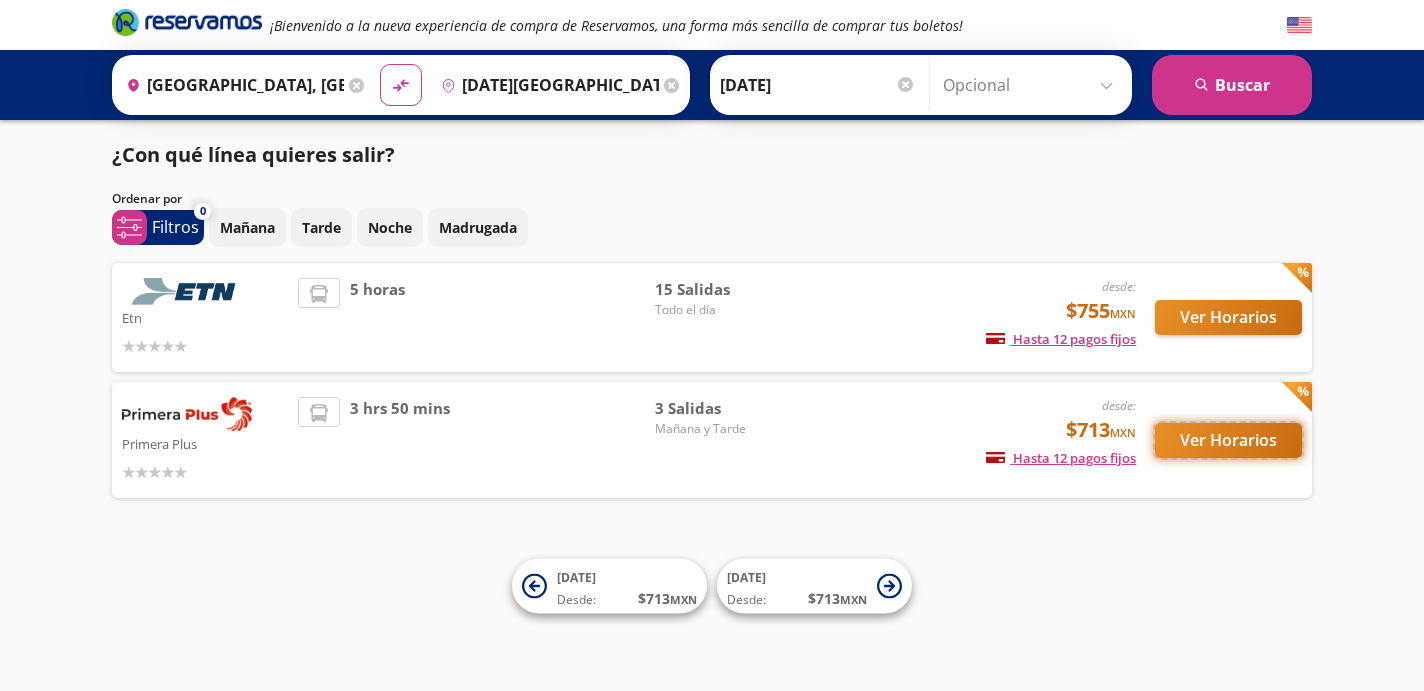 click on "Ver Horarios" at bounding box center (1228, 440) 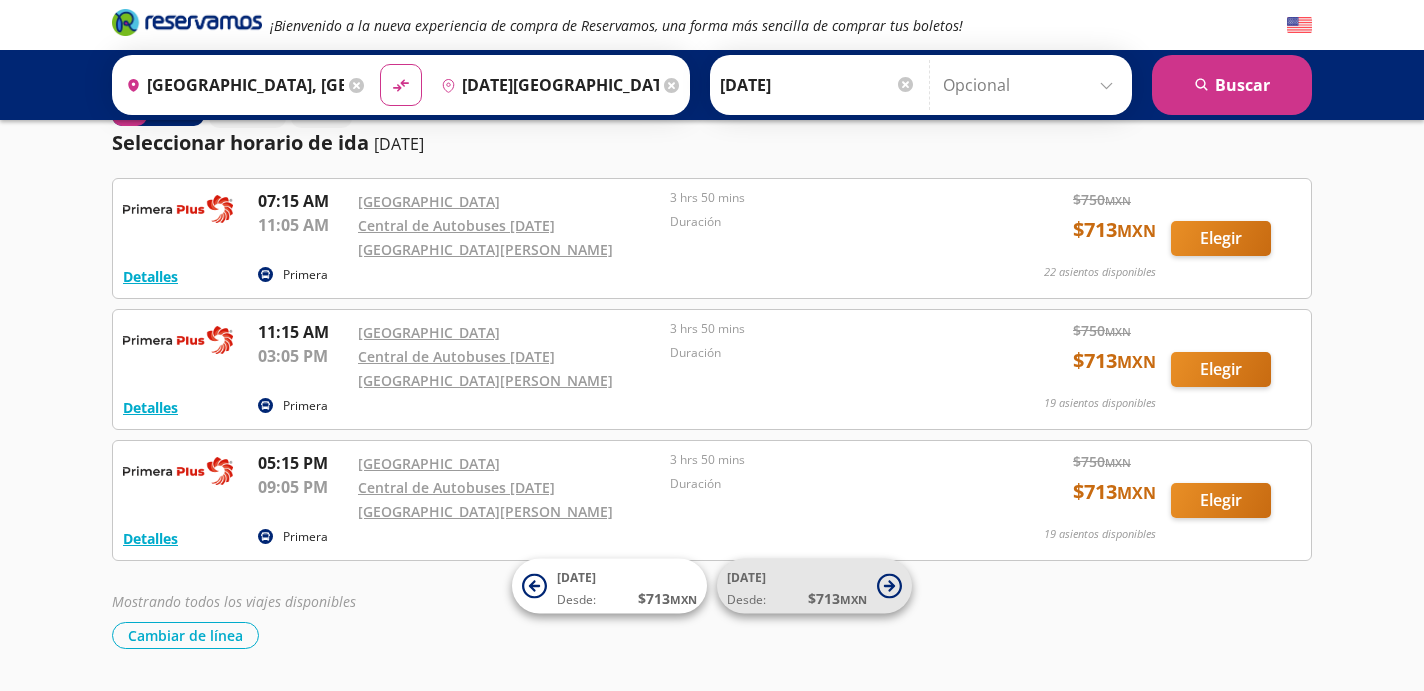 scroll, scrollTop: 71, scrollLeft: 0, axis: vertical 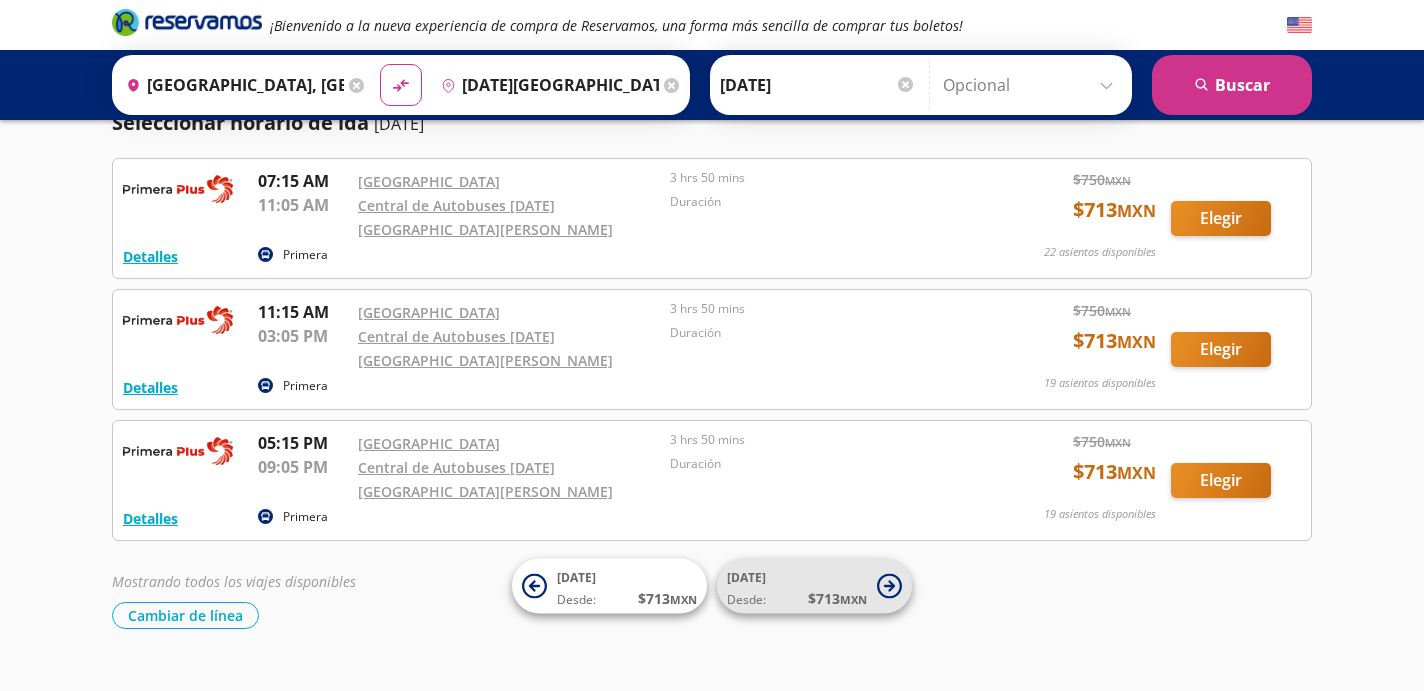 click 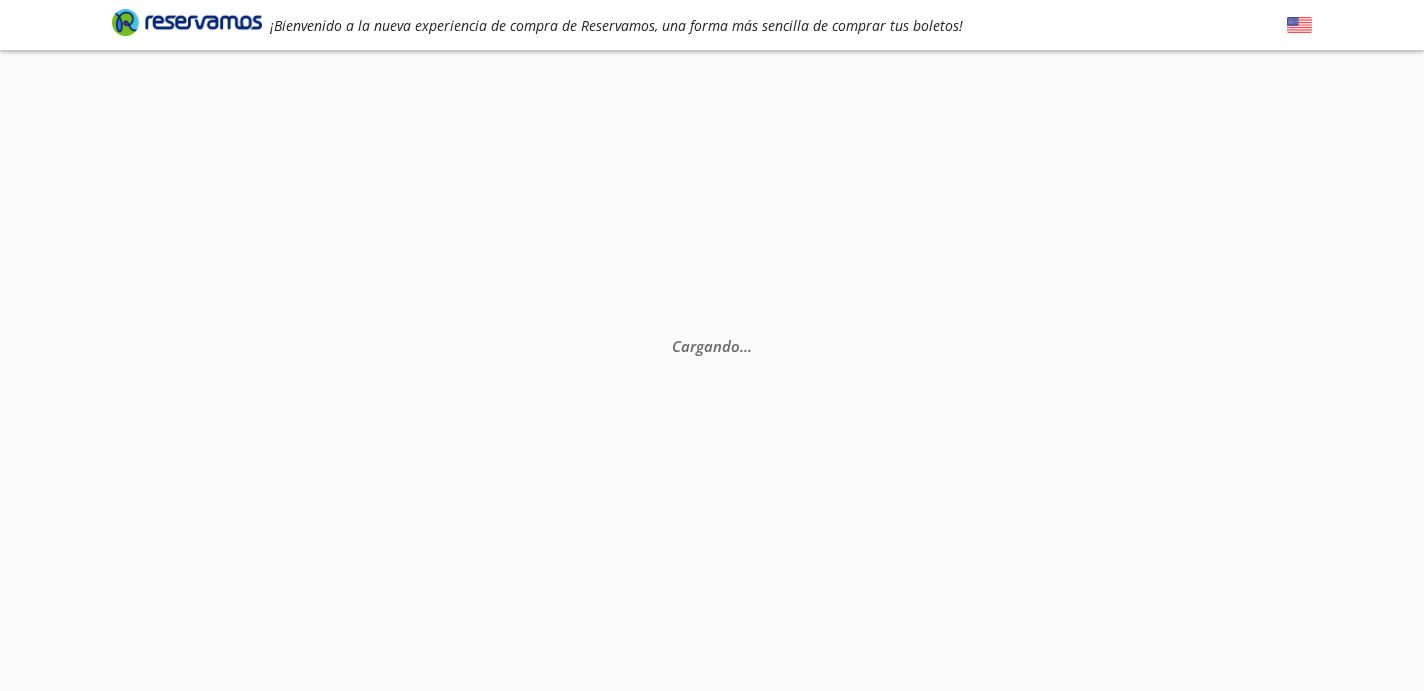 scroll, scrollTop: 0, scrollLeft: 0, axis: both 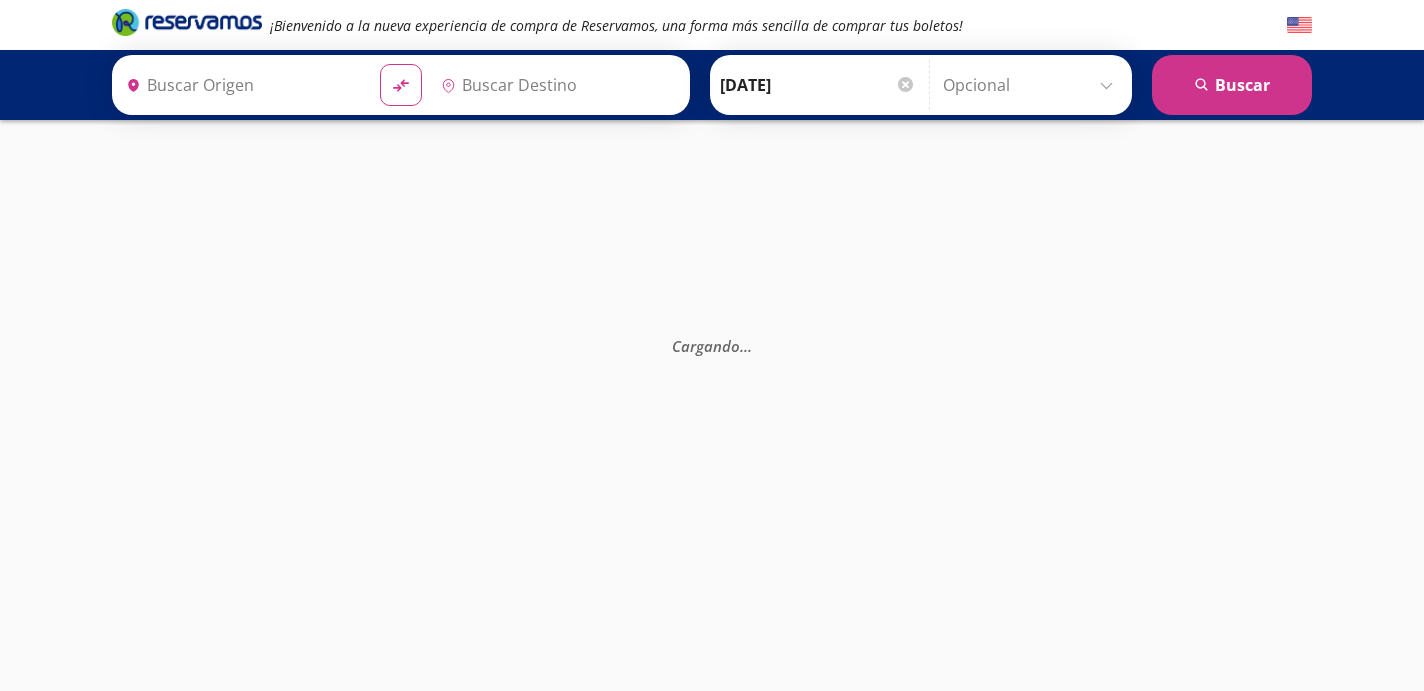type on "[GEOGRAPHIC_DATA], [GEOGRAPHIC_DATA]" 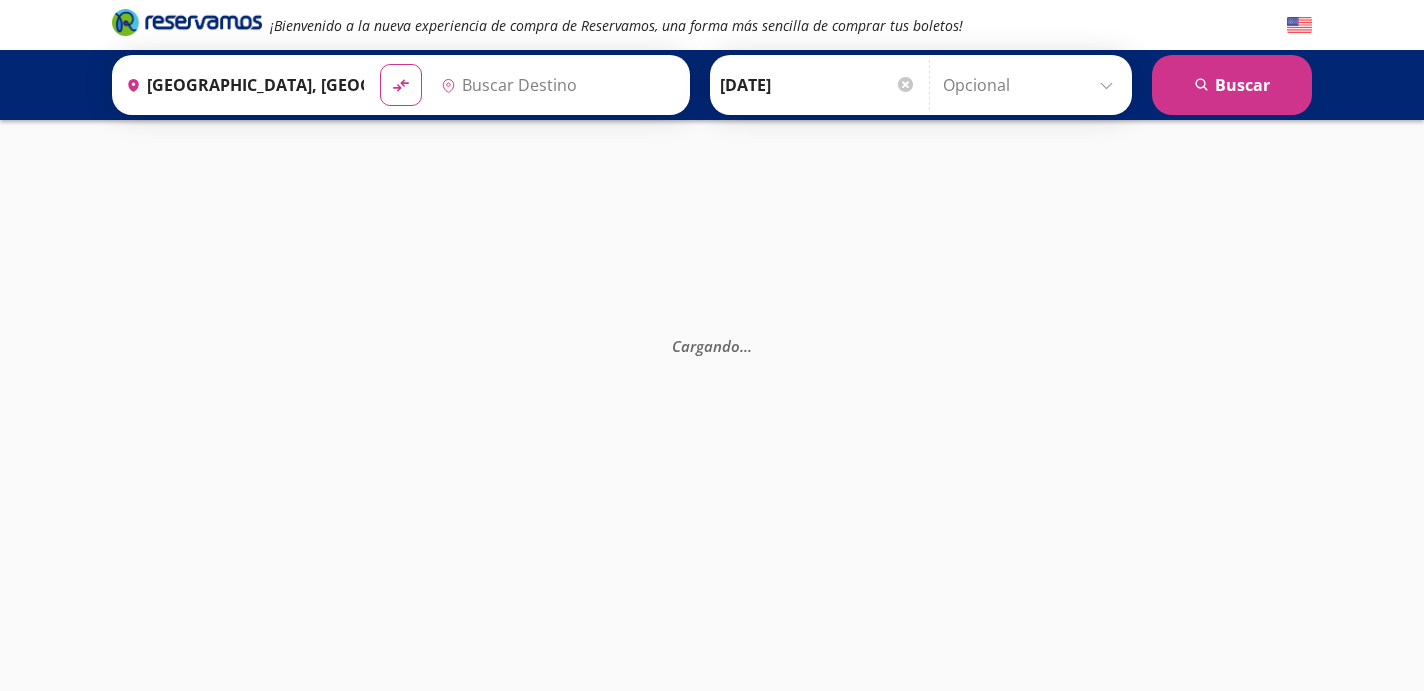 type on "[DATE][GEOGRAPHIC_DATA][PERSON_NAME], [GEOGRAPHIC_DATA]" 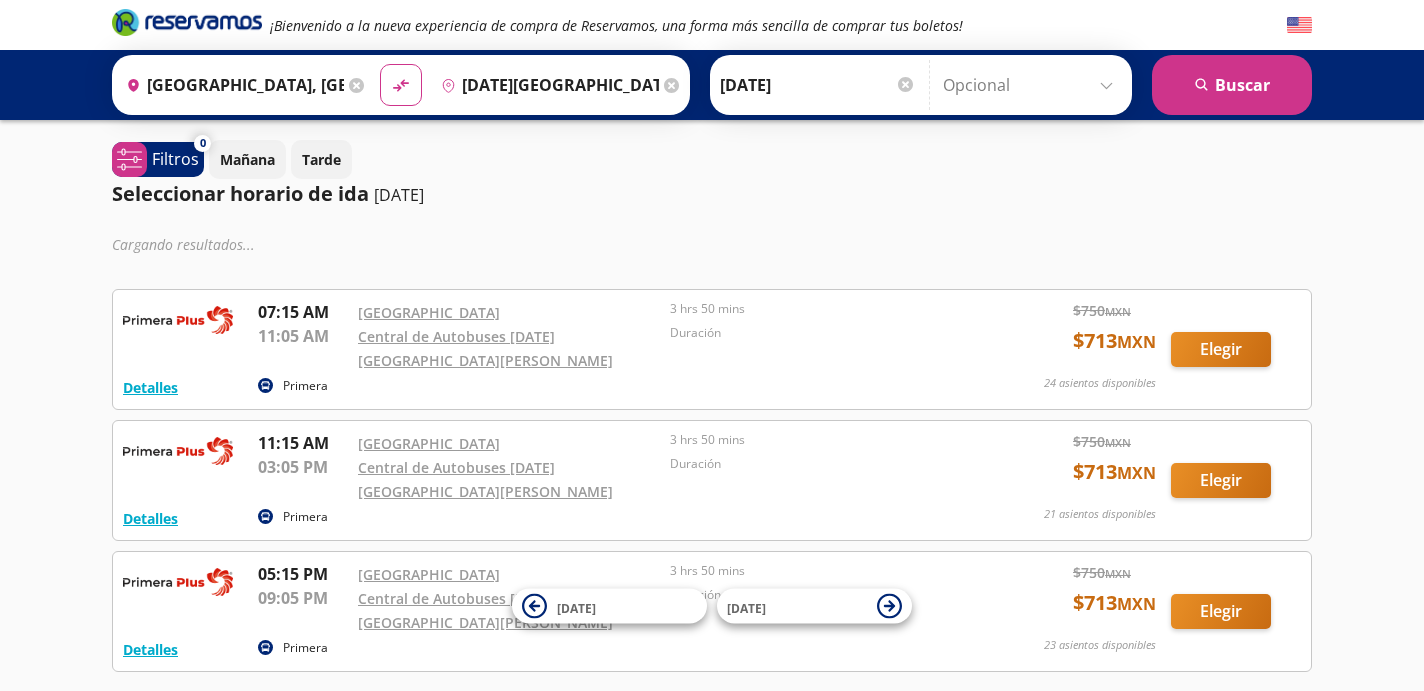scroll, scrollTop: 4, scrollLeft: 0, axis: vertical 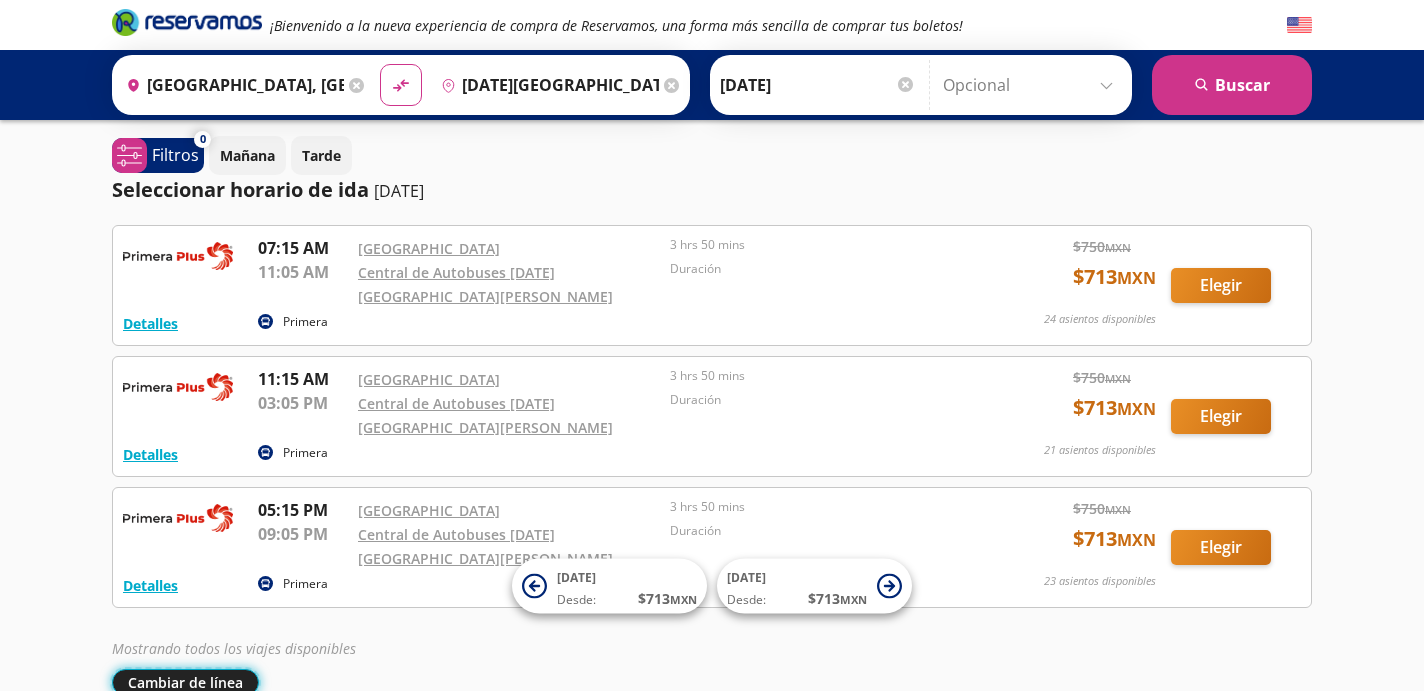 click on "Cambiar de línea" at bounding box center (185, 682) 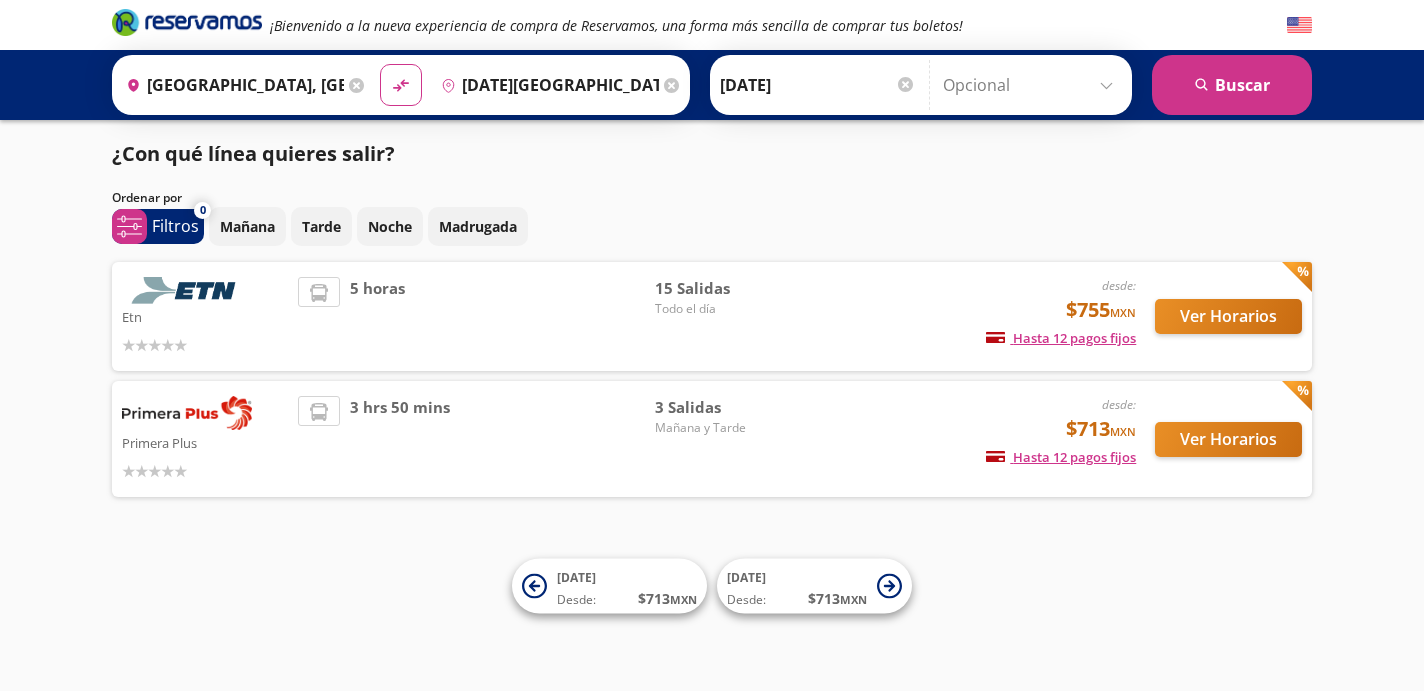scroll, scrollTop: 1, scrollLeft: 0, axis: vertical 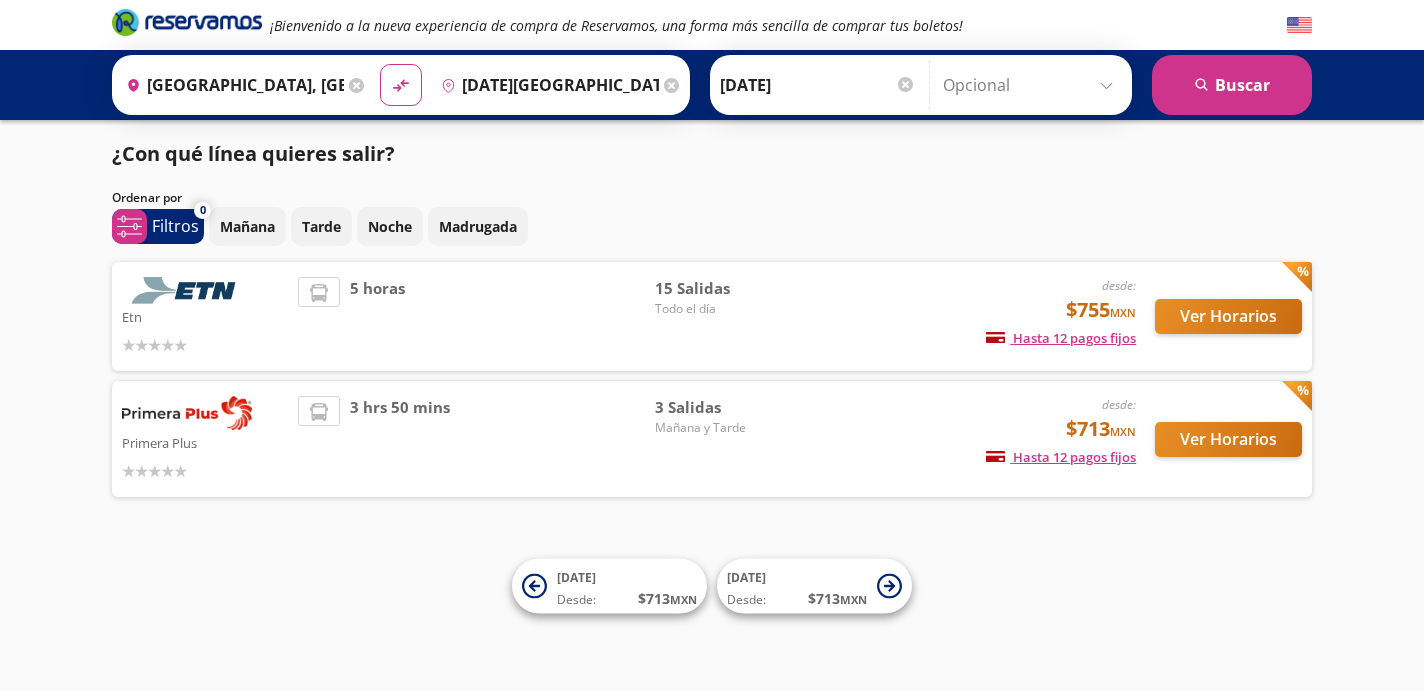 click at bounding box center (187, 290) 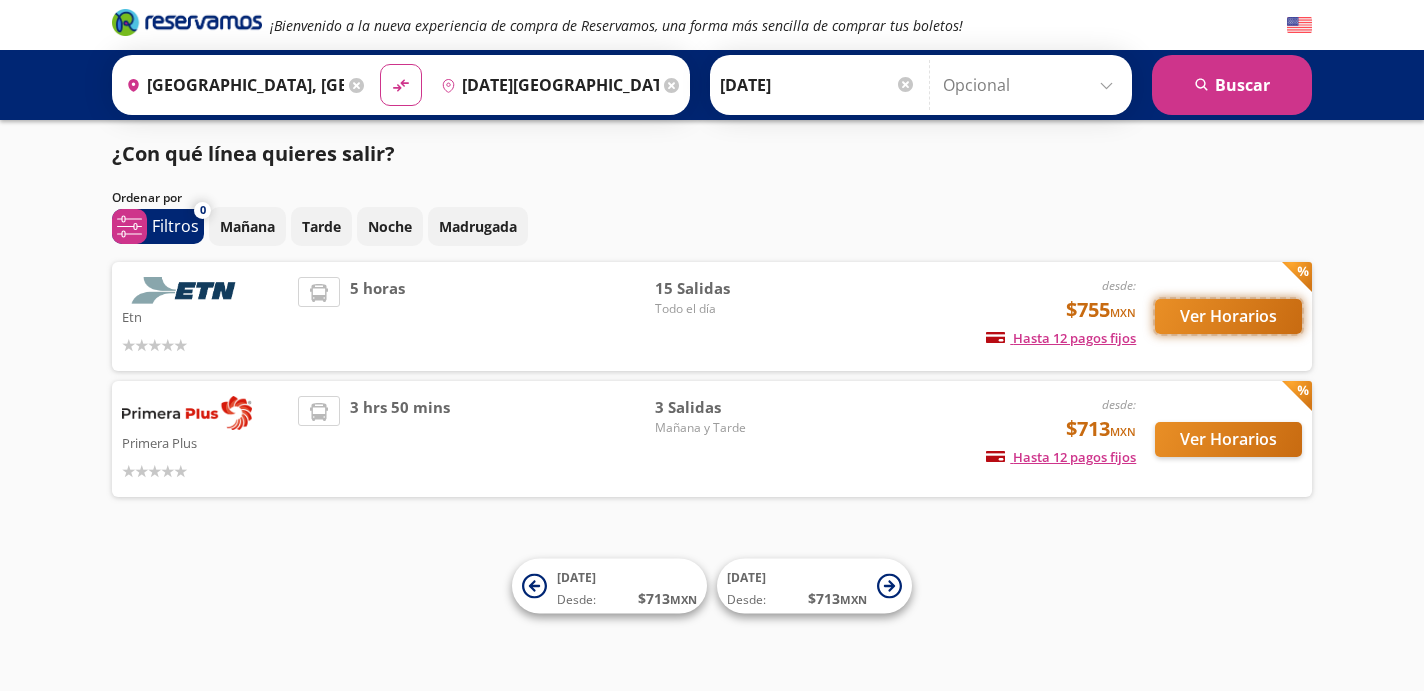 click on "Ver Horarios" at bounding box center (1228, 316) 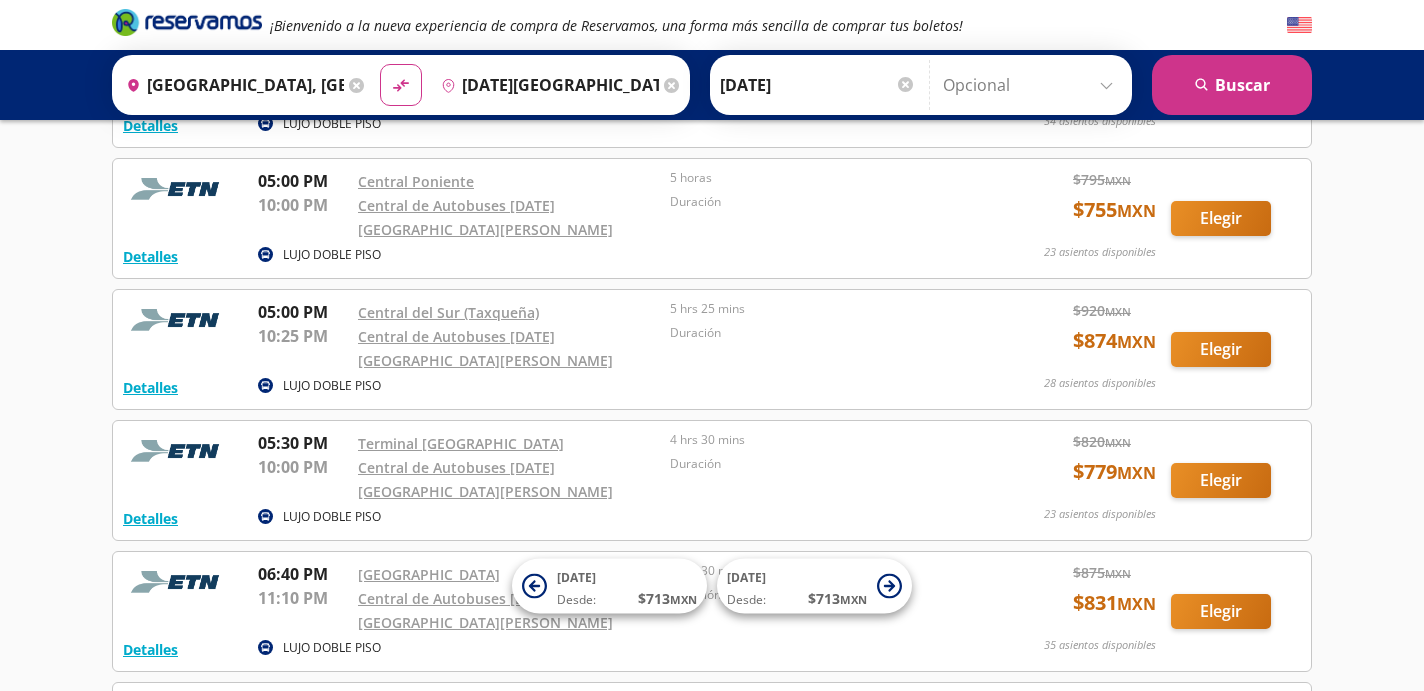 scroll, scrollTop: 1386, scrollLeft: 0, axis: vertical 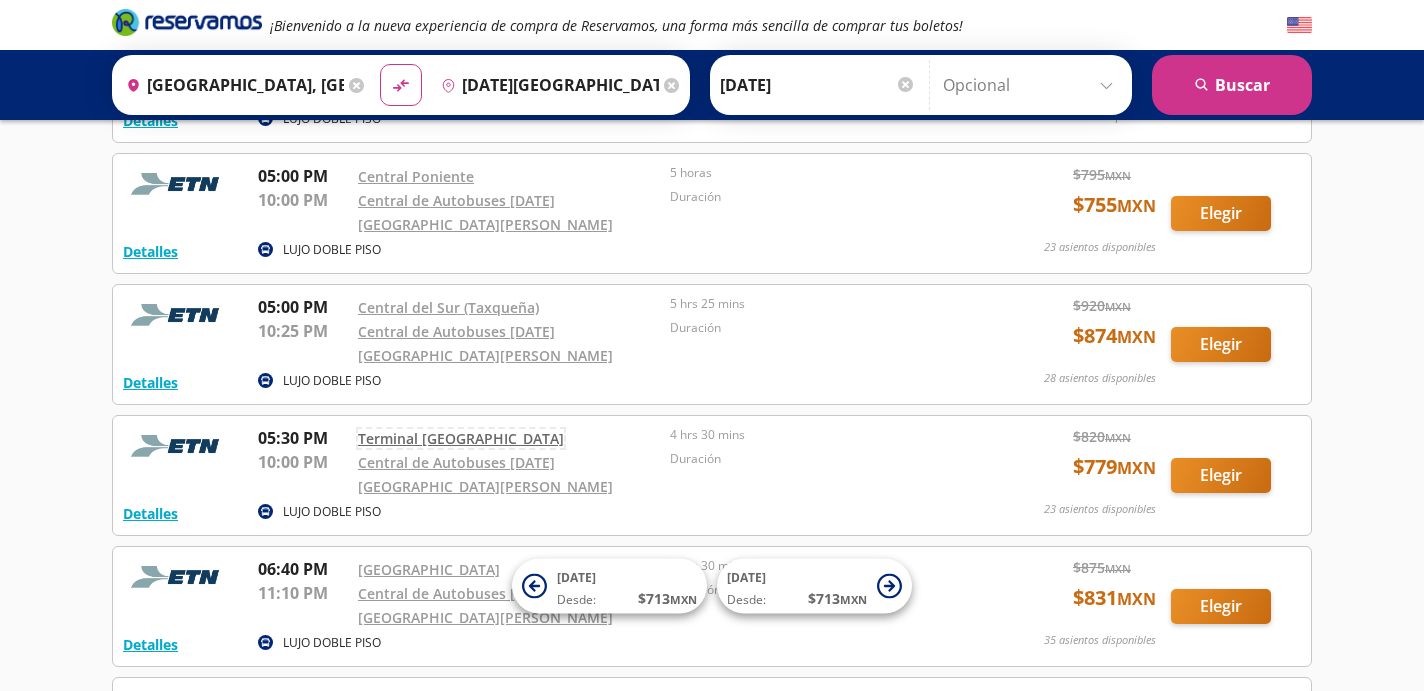 click on "Terminal [GEOGRAPHIC_DATA]" at bounding box center (461, 438) 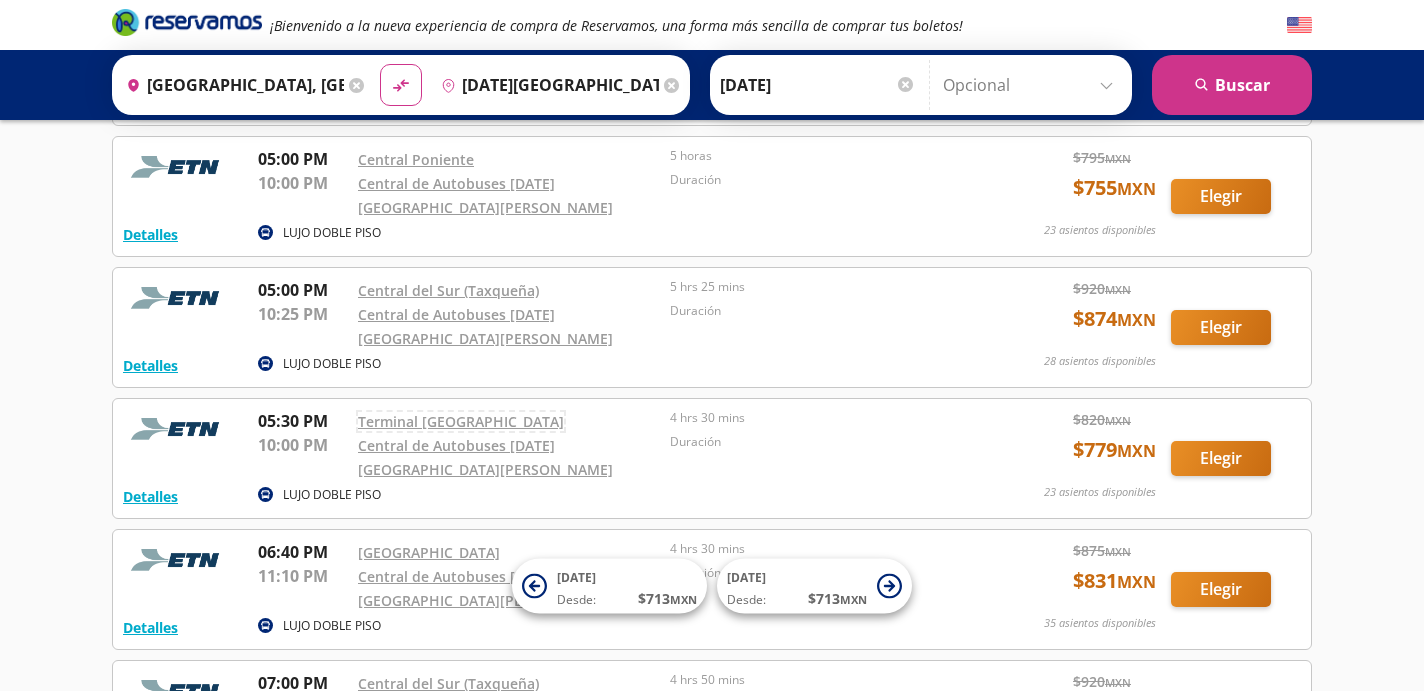 scroll, scrollTop: 1408, scrollLeft: 0, axis: vertical 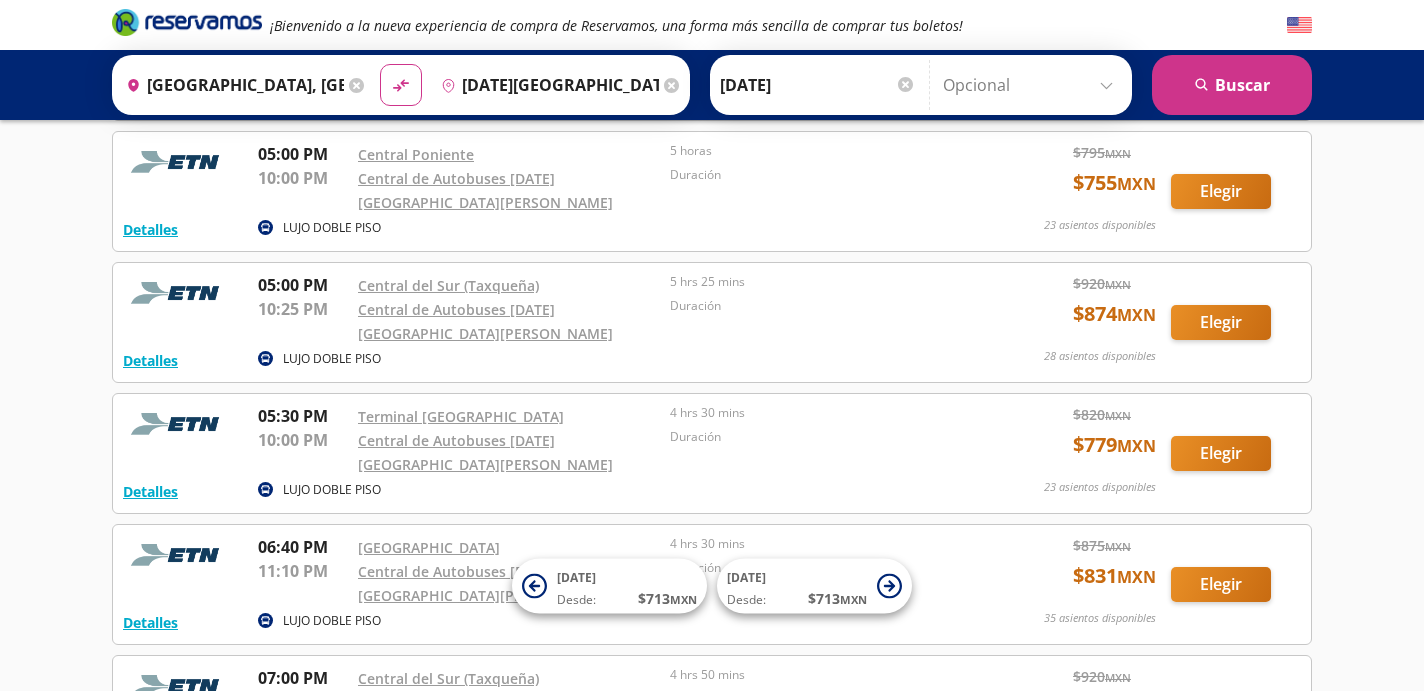 click on "Detalles LUJO DOBLE PISO 05:30 PM Terminal Patio Santa Fe 10:00 PM Central de Autobuses [DATE][GEOGRAPHIC_DATA][PERSON_NAME] 4 hrs 30 mins Duración $ 820  MXN $ 779  MXN 23 asientos disponibles Elegir 23 asientos disponibles Detalles Elegir" at bounding box center (712, 453) 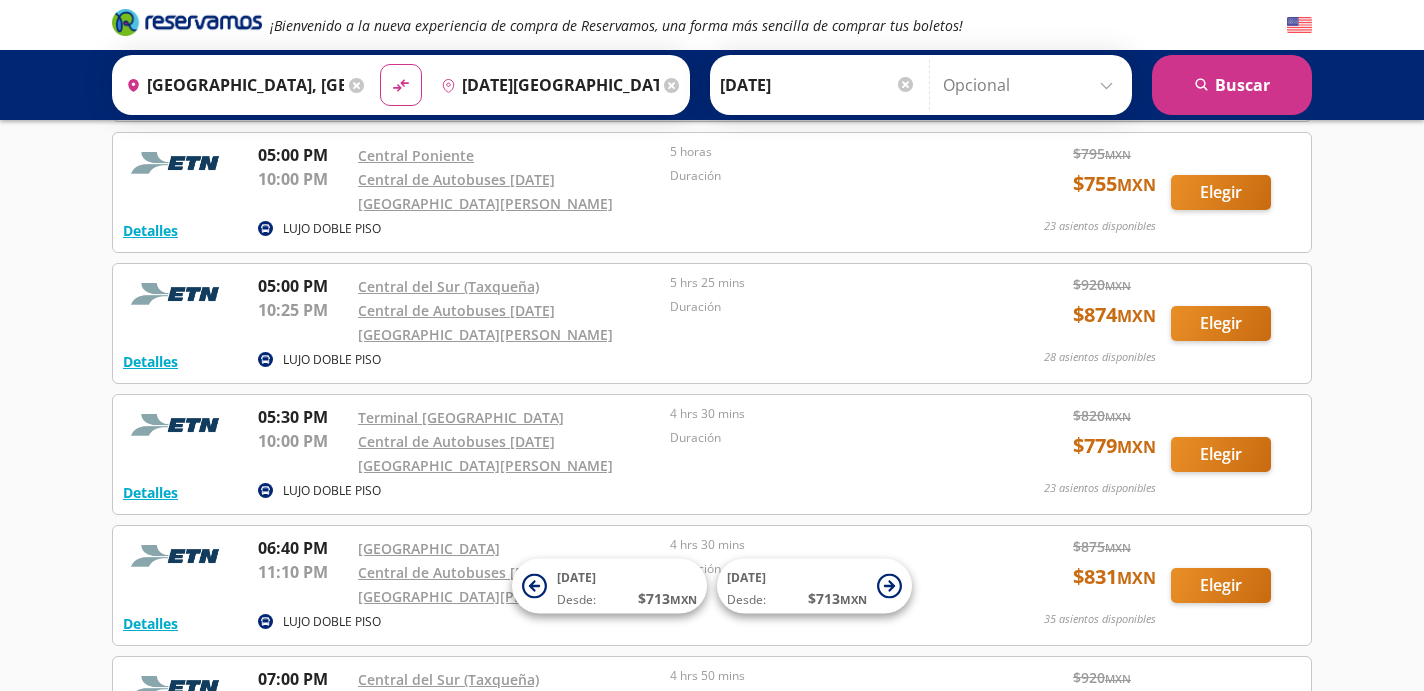 scroll, scrollTop: 1487, scrollLeft: 0, axis: vertical 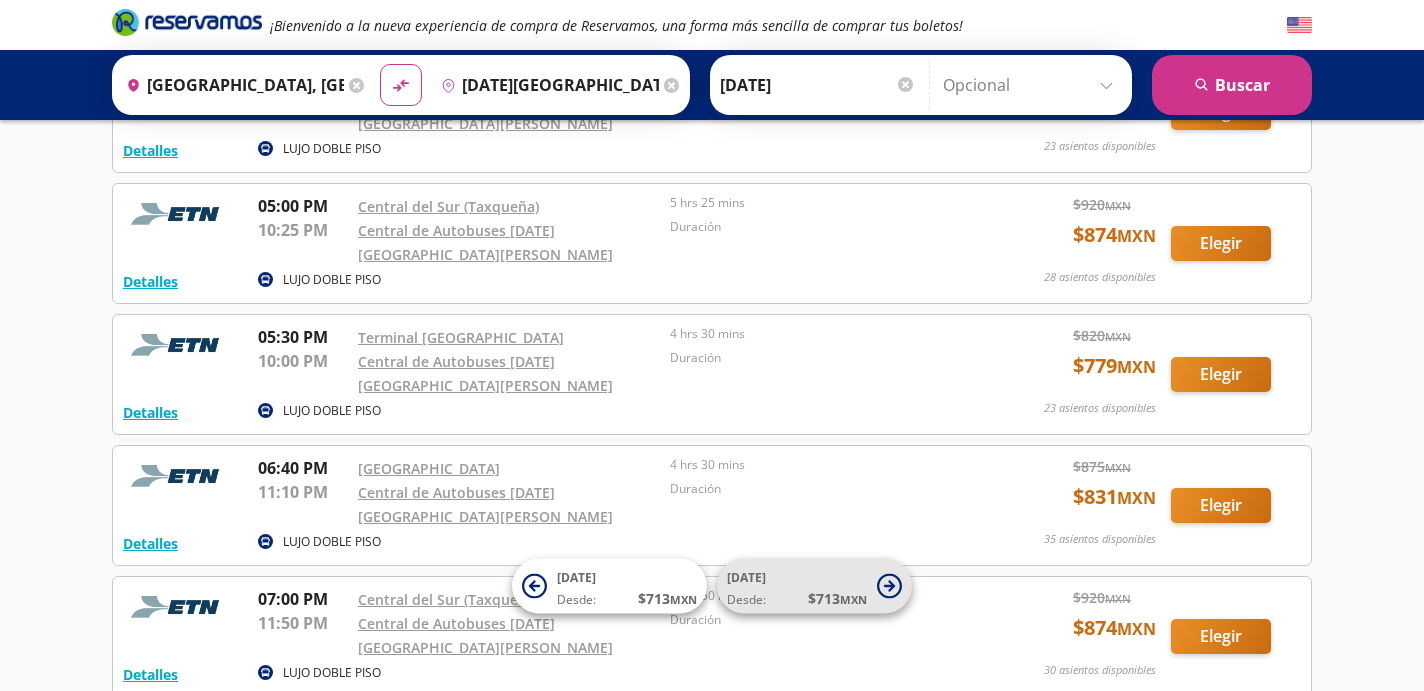 click on "Desde: $ 713  MXN" at bounding box center [797, 598] 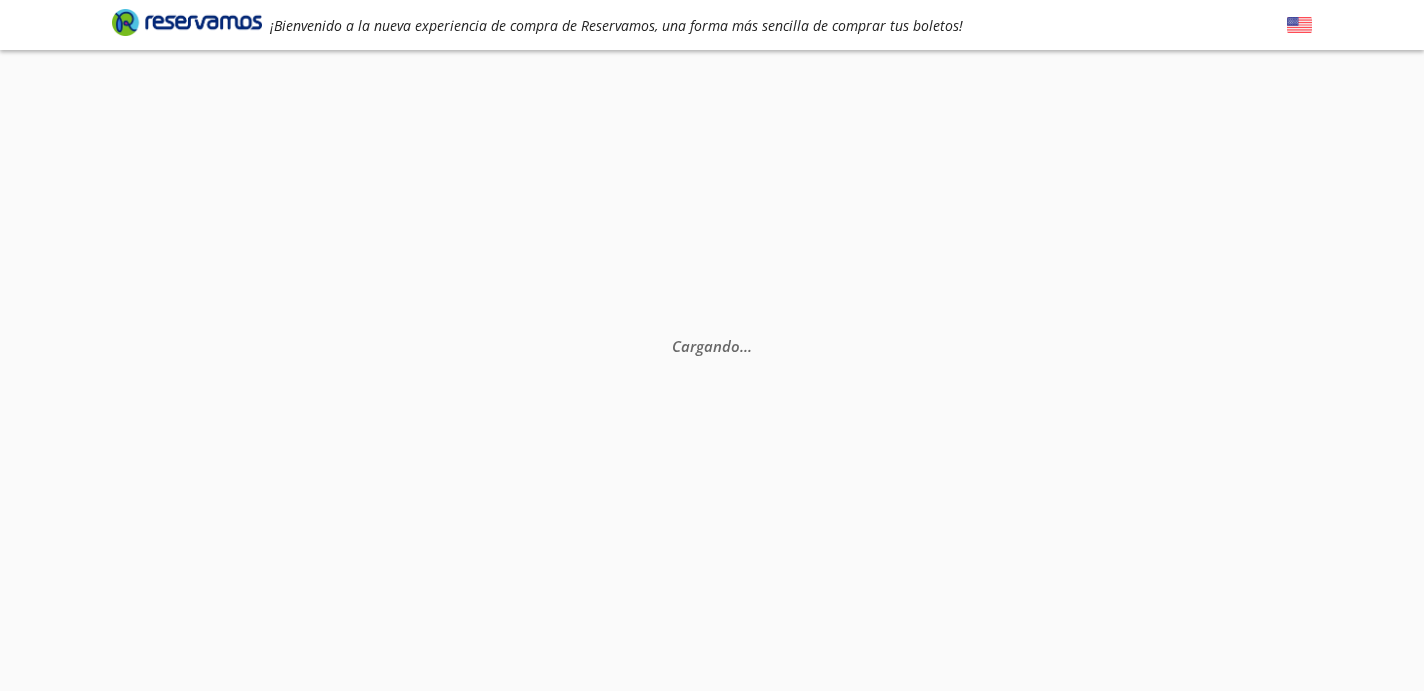 scroll, scrollTop: 0, scrollLeft: 0, axis: both 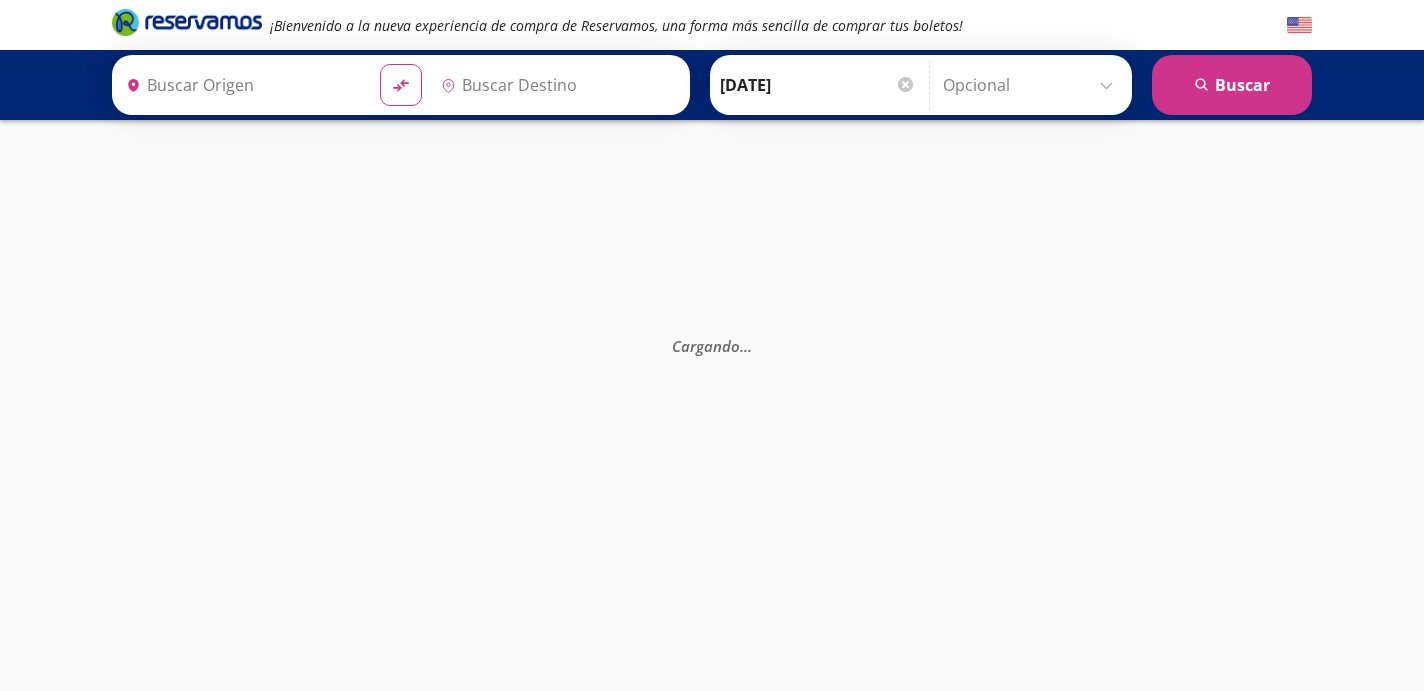 type on "[GEOGRAPHIC_DATA], [GEOGRAPHIC_DATA]" 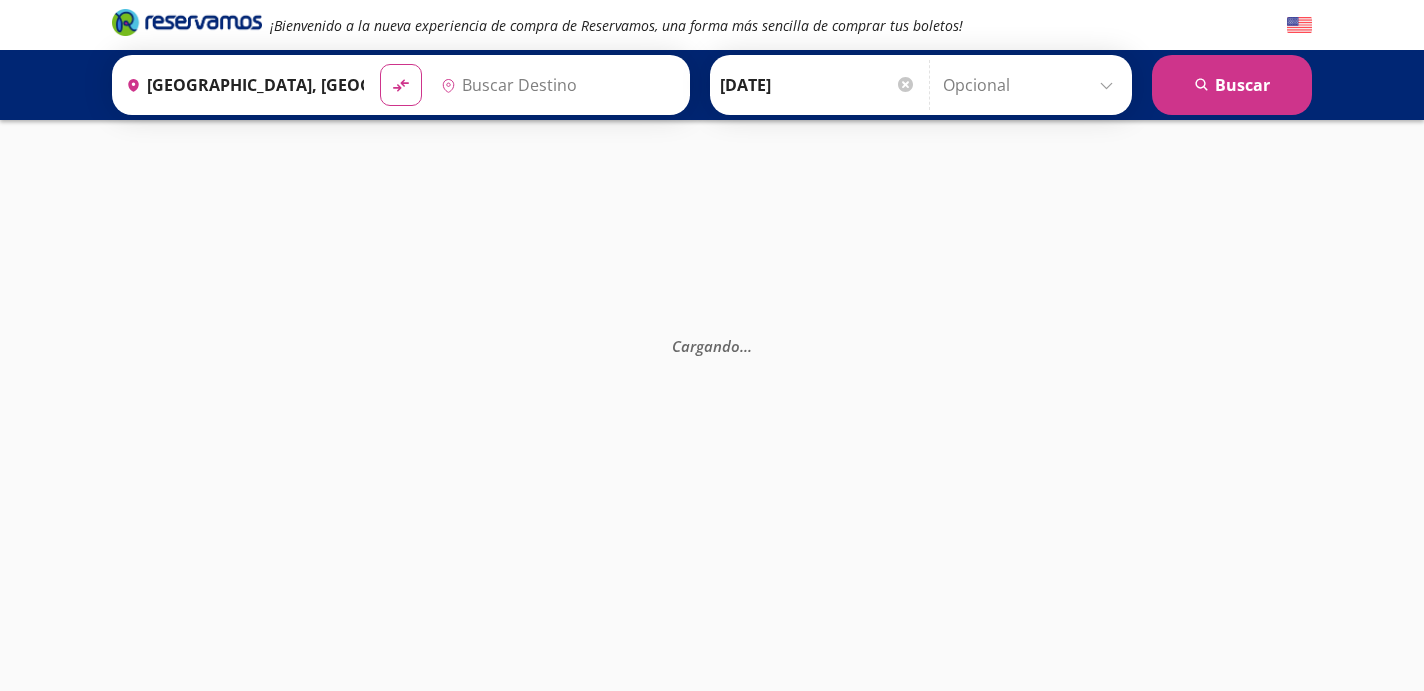 type on "[DATE][GEOGRAPHIC_DATA][PERSON_NAME], [GEOGRAPHIC_DATA]" 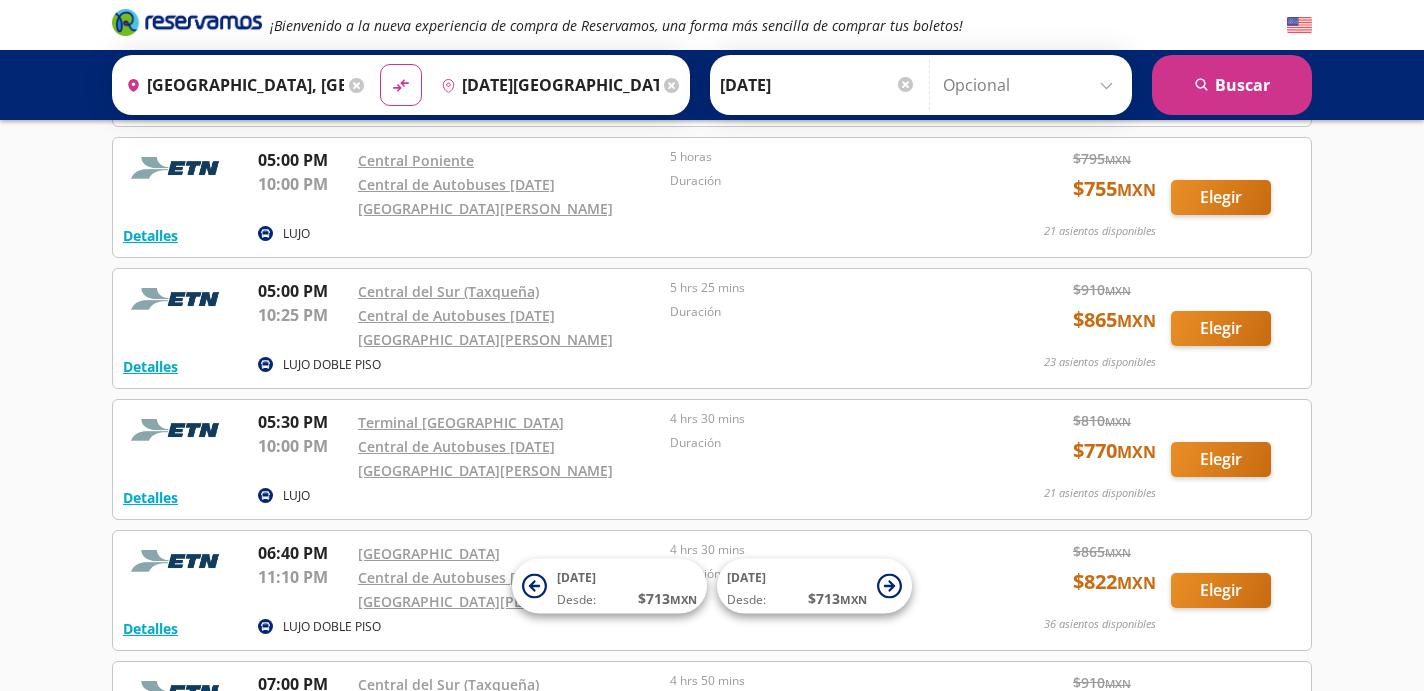 scroll, scrollTop: 1369, scrollLeft: 0, axis: vertical 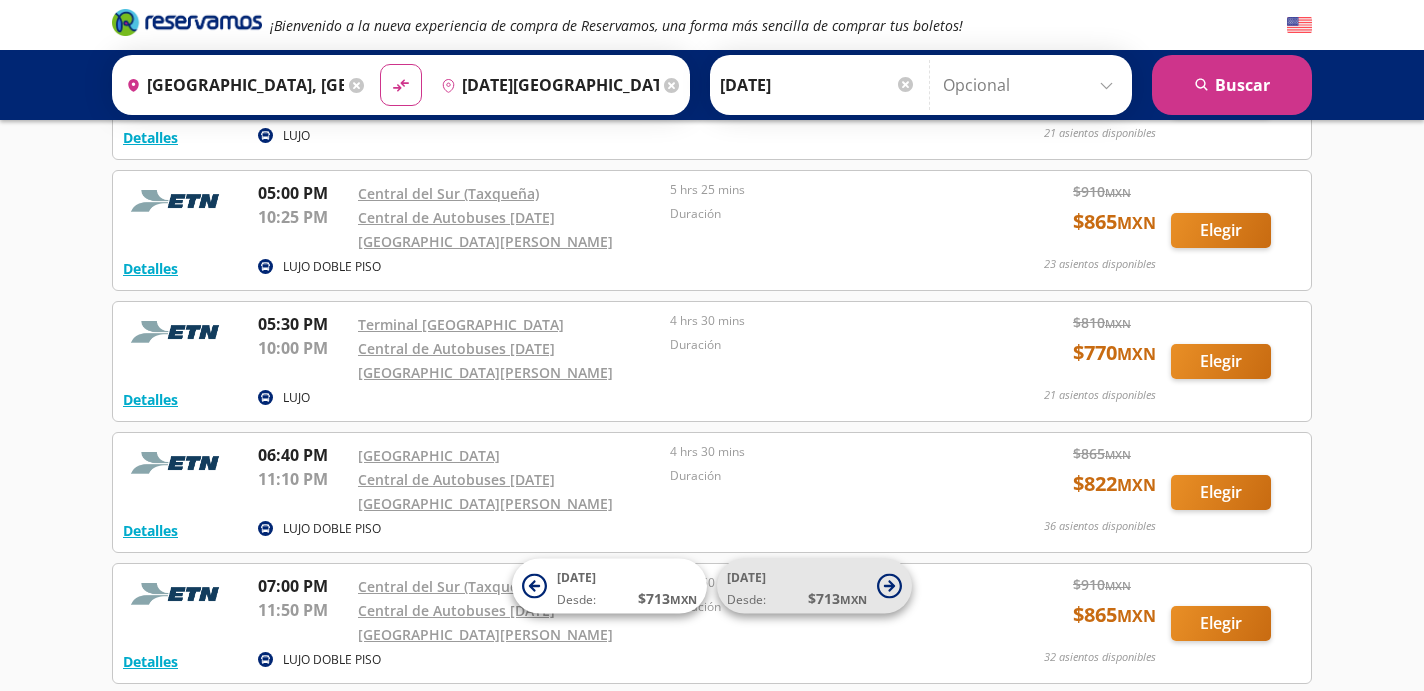 click on "[DATE]" at bounding box center [746, 577] 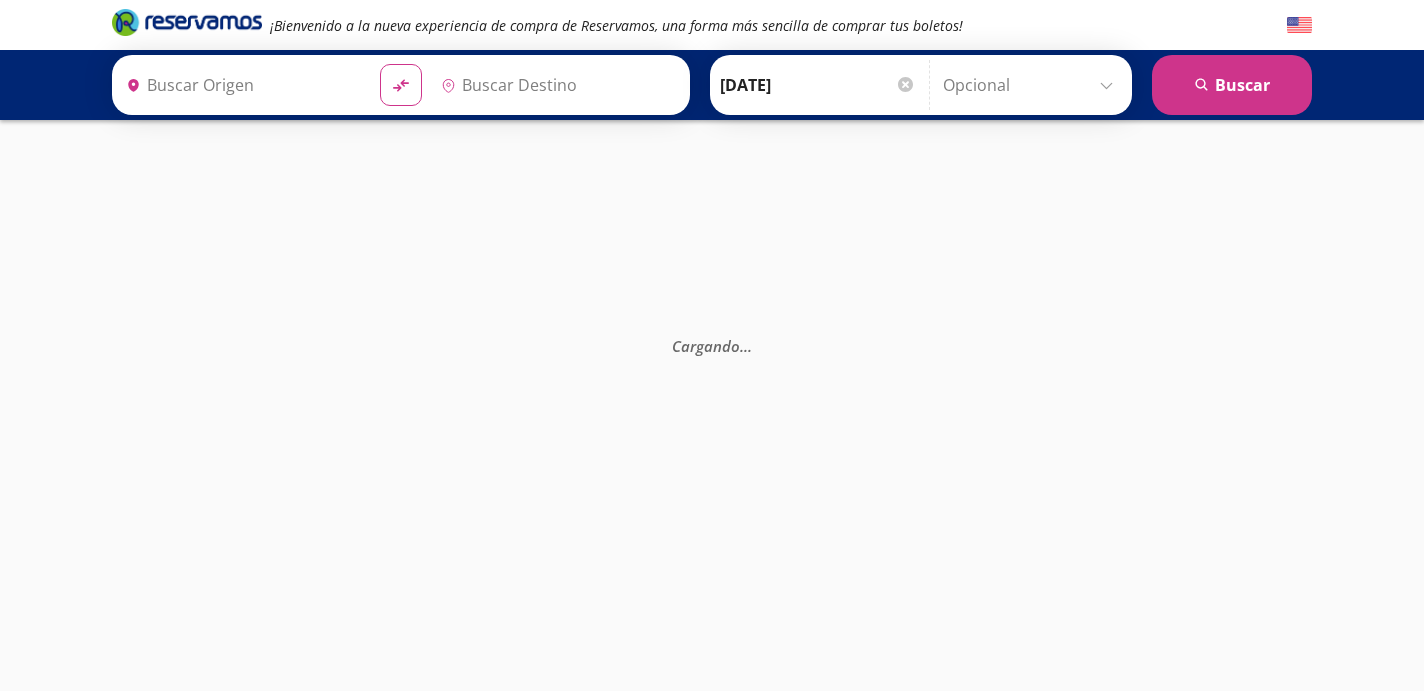 type on "[GEOGRAPHIC_DATA], [GEOGRAPHIC_DATA]" 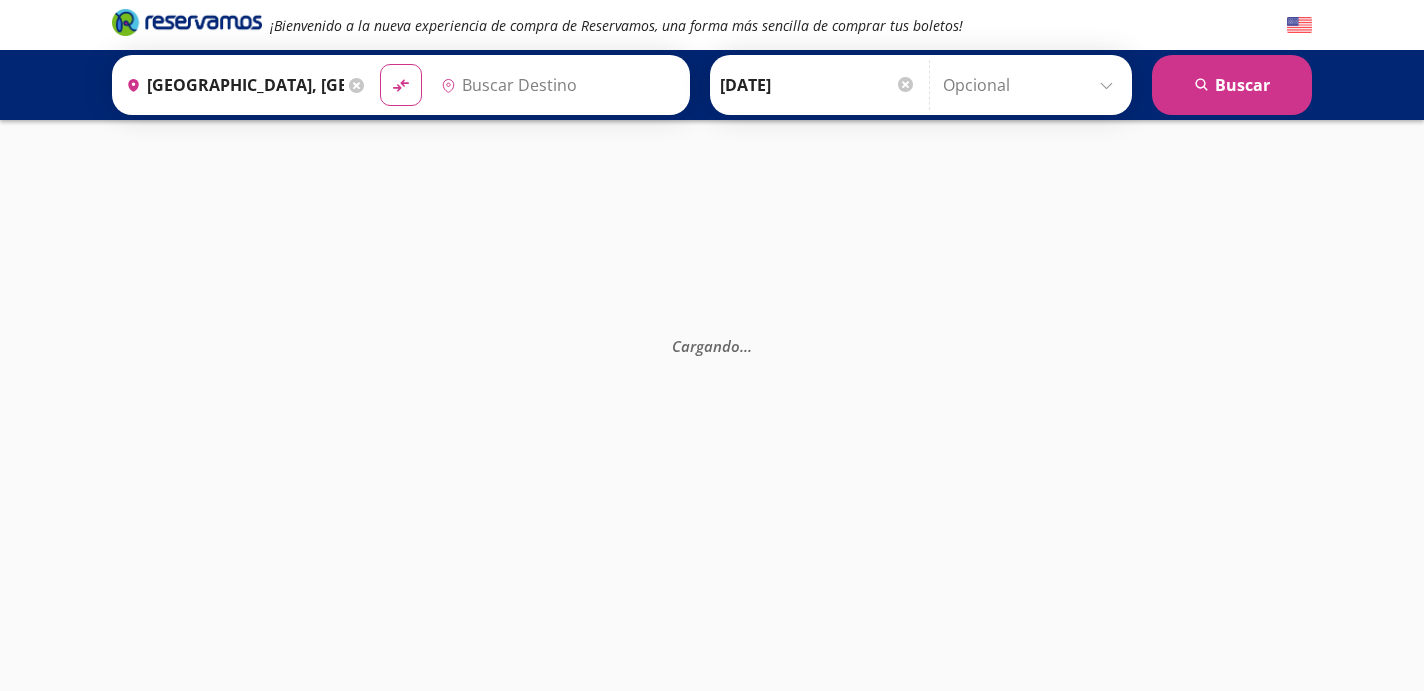type on "[DATE][GEOGRAPHIC_DATA][PERSON_NAME], [GEOGRAPHIC_DATA]" 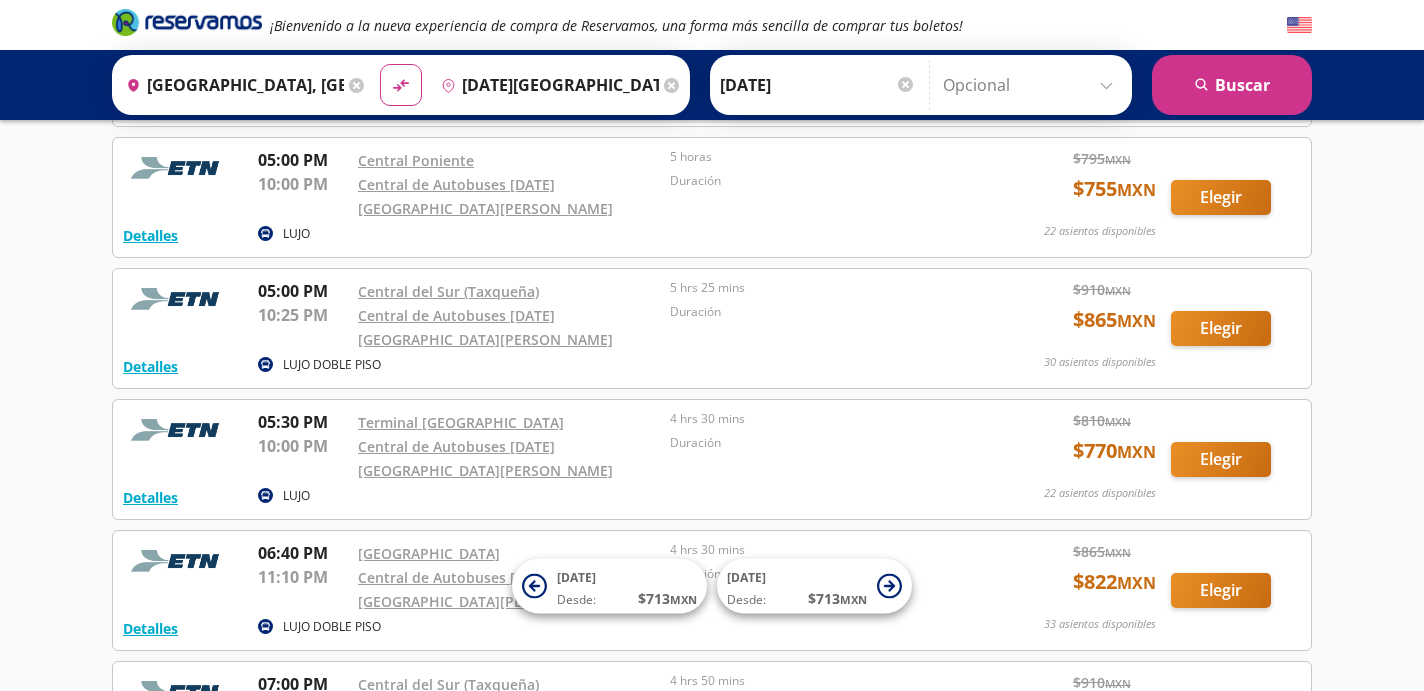 scroll, scrollTop: 1383, scrollLeft: 0, axis: vertical 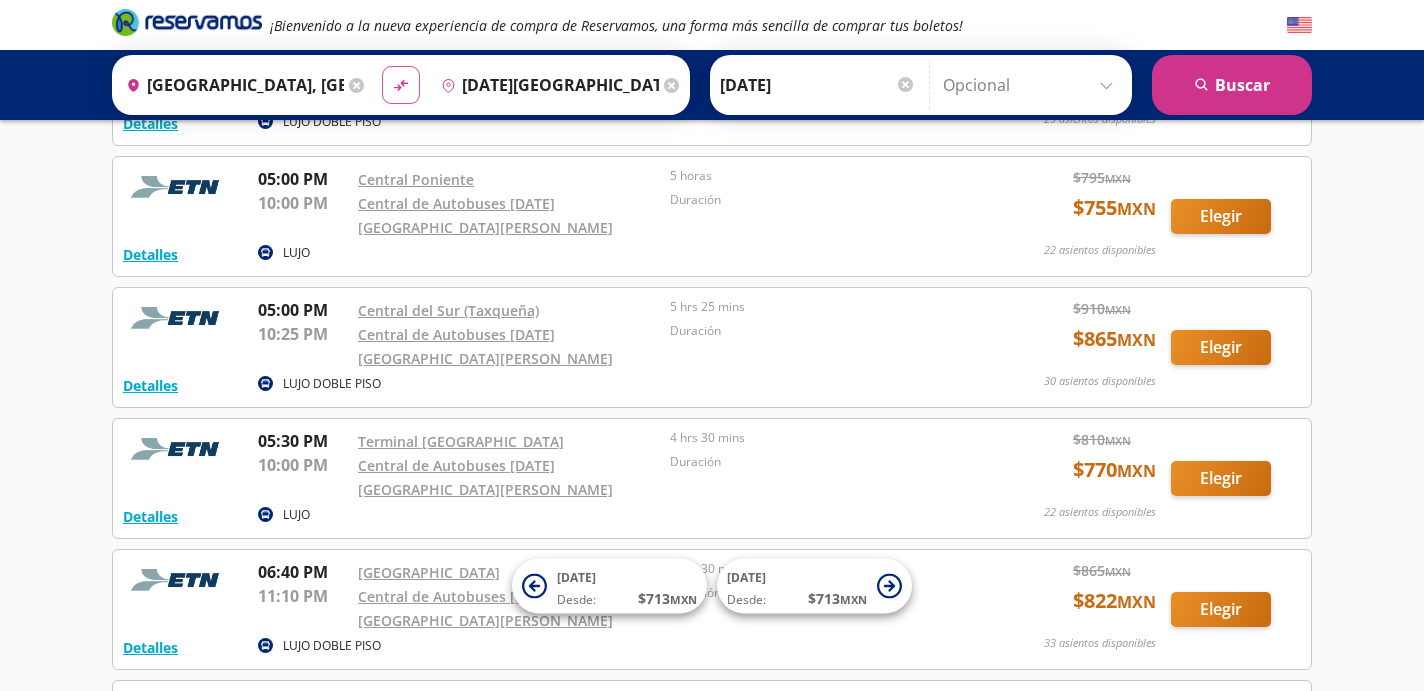 click on "material-symbols:compare-arrows-rounded" at bounding box center (401, 85) 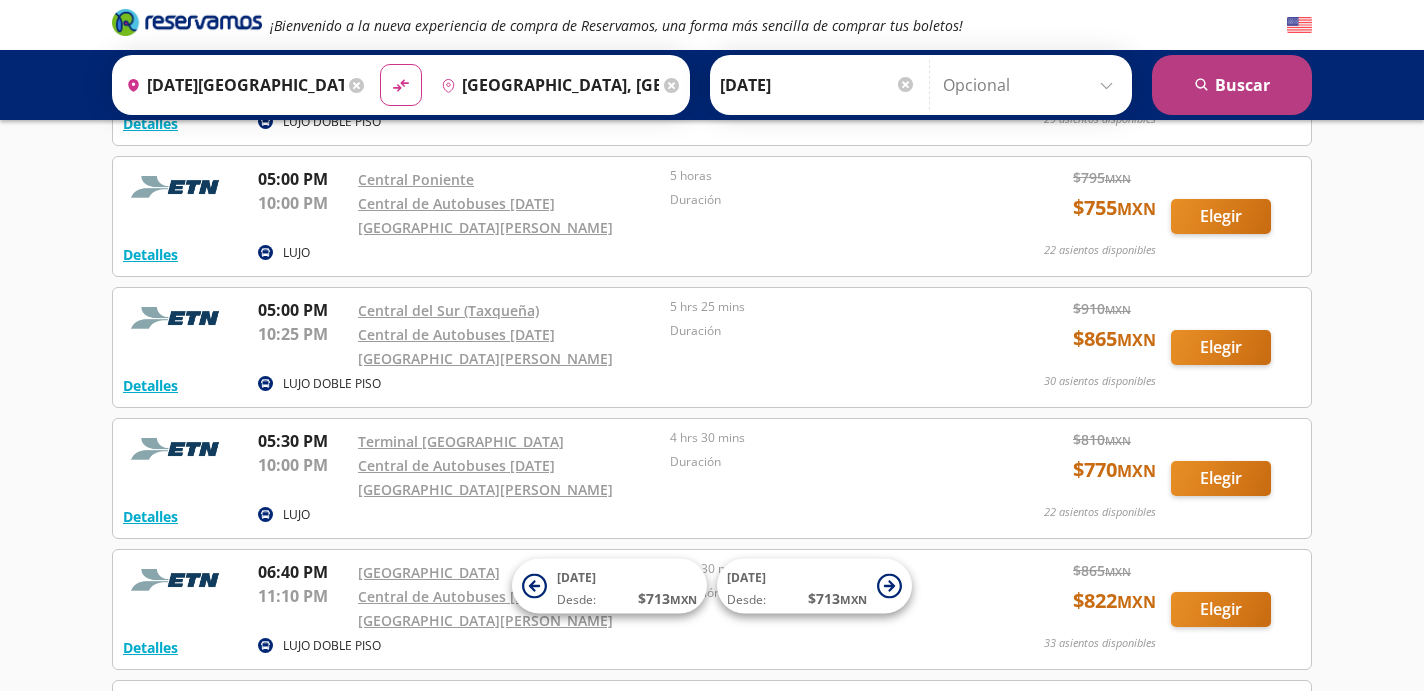 click on "search
[GEOGRAPHIC_DATA]" at bounding box center (1232, 85) 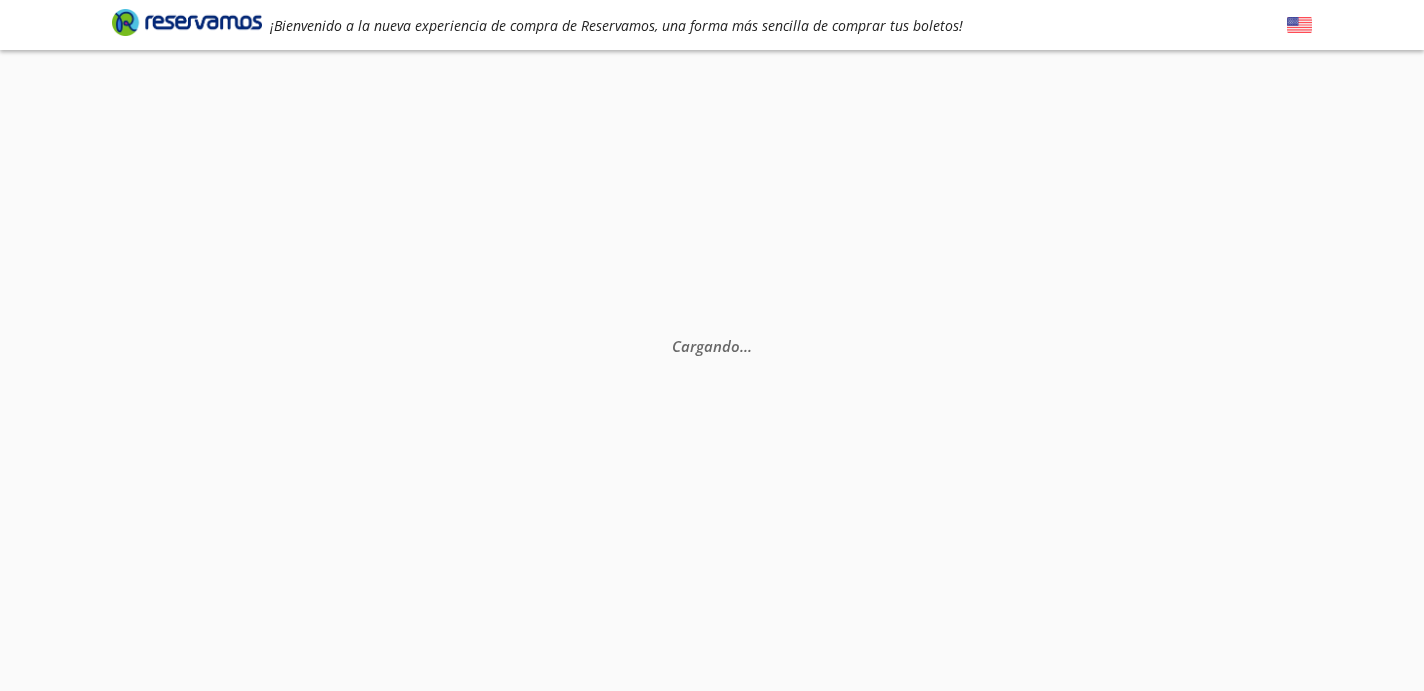 scroll, scrollTop: 0, scrollLeft: 0, axis: both 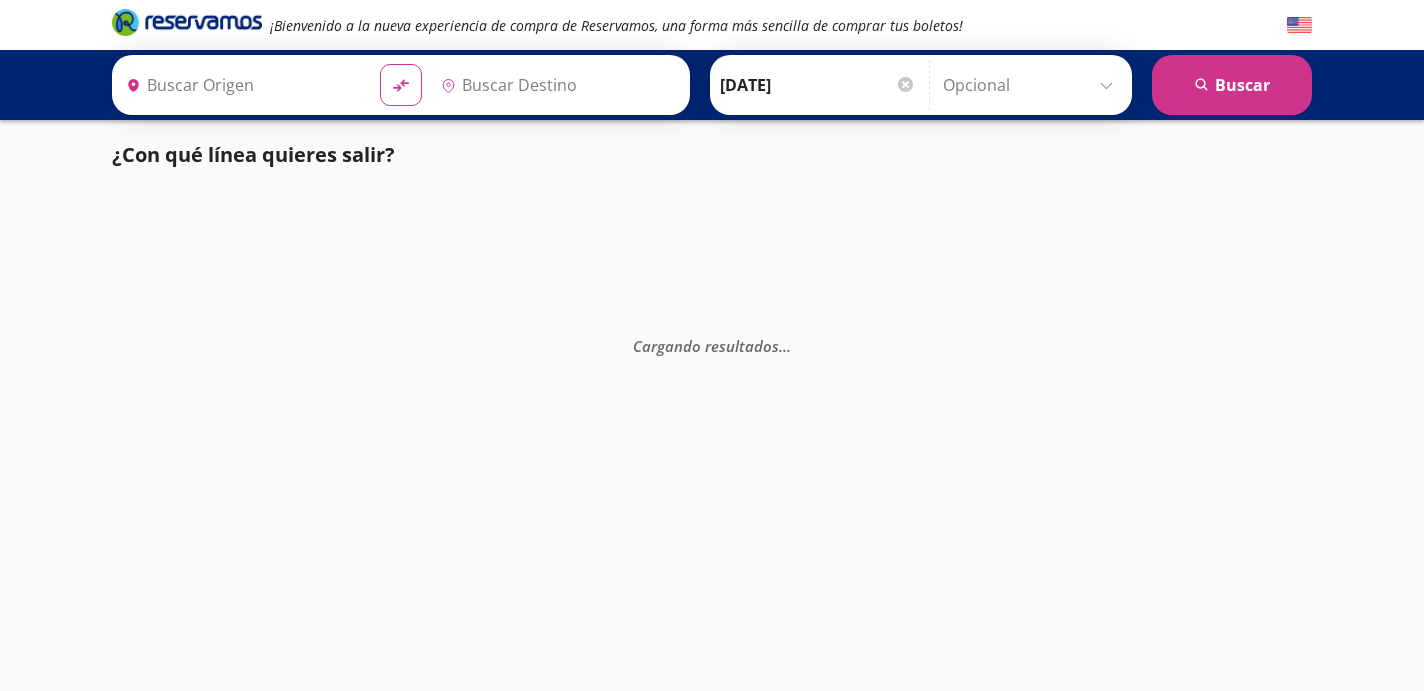 type on "[GEOGRAPHIC_DATA], [GEOGRAPHIC_DATA]" 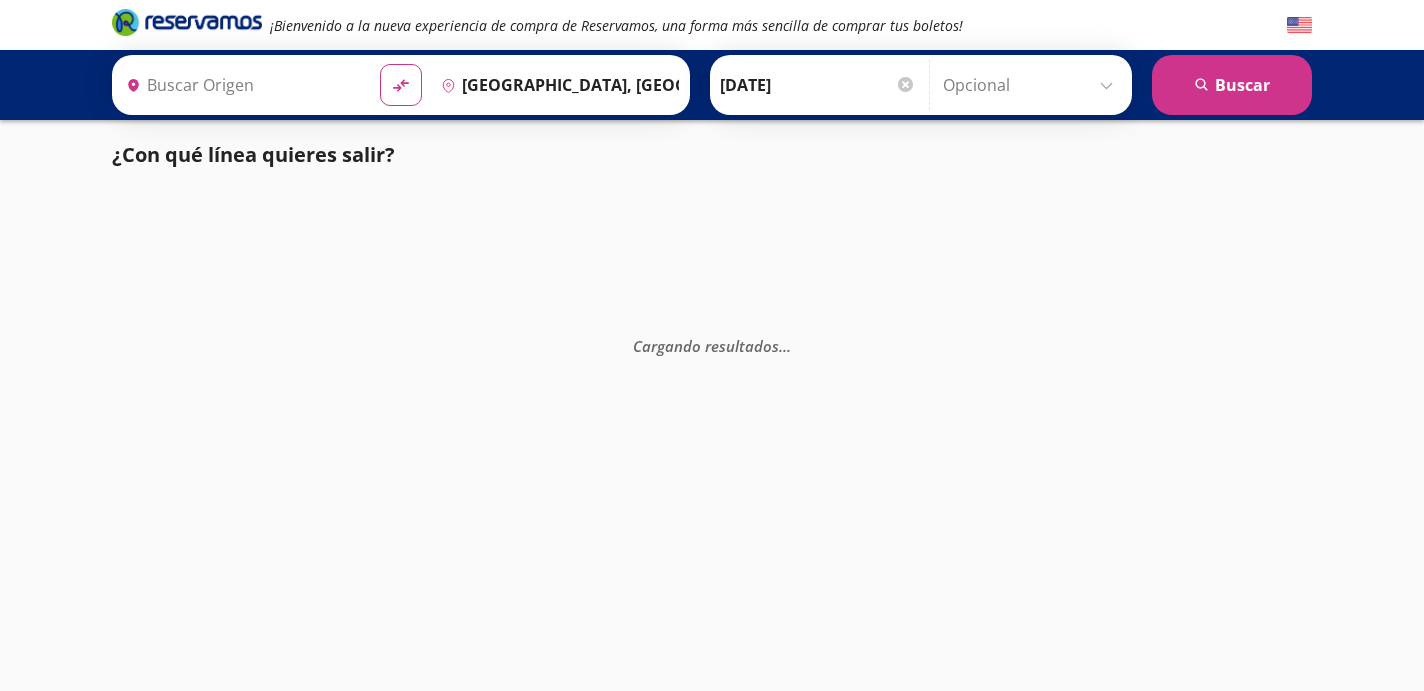 type on "[DATE][GEOGRAPHIC_DATA][PERSON_NAME], [GEOGRAPHIC_DATA]" 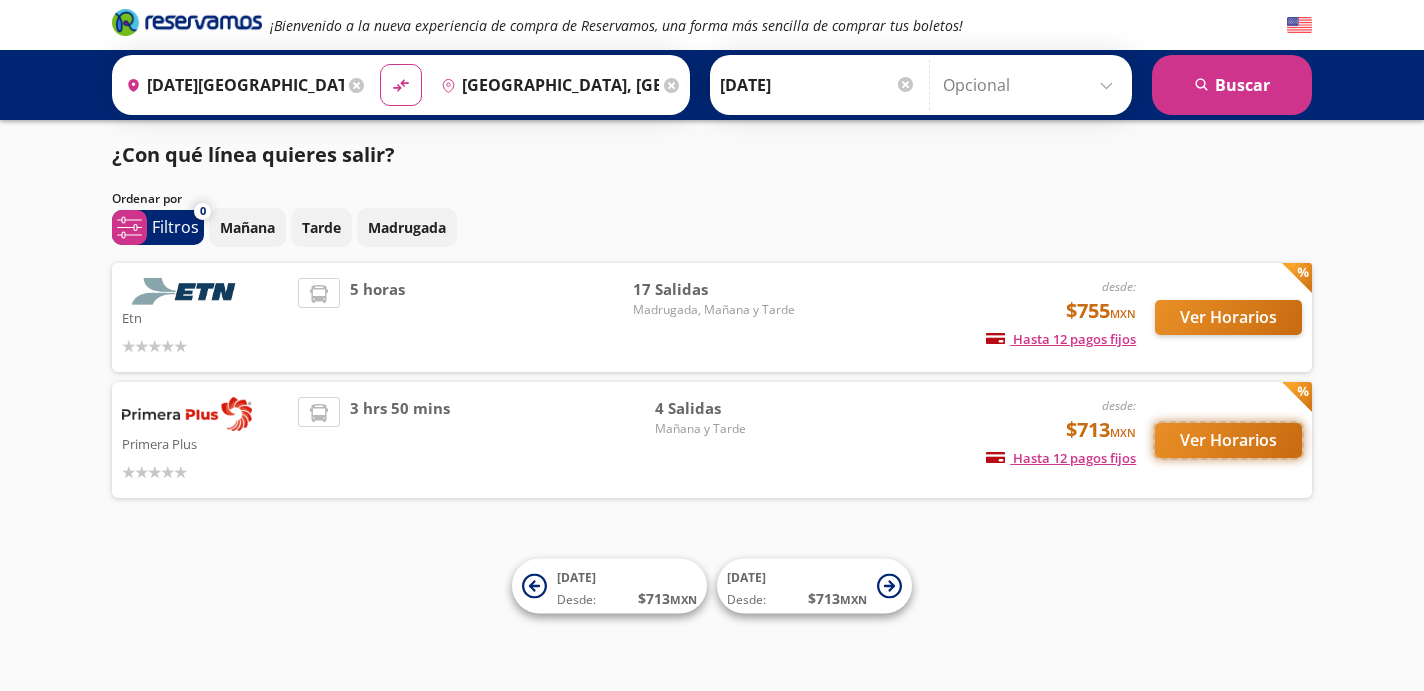 click on "Ver Horarios" at bounding box center (1228, 440) 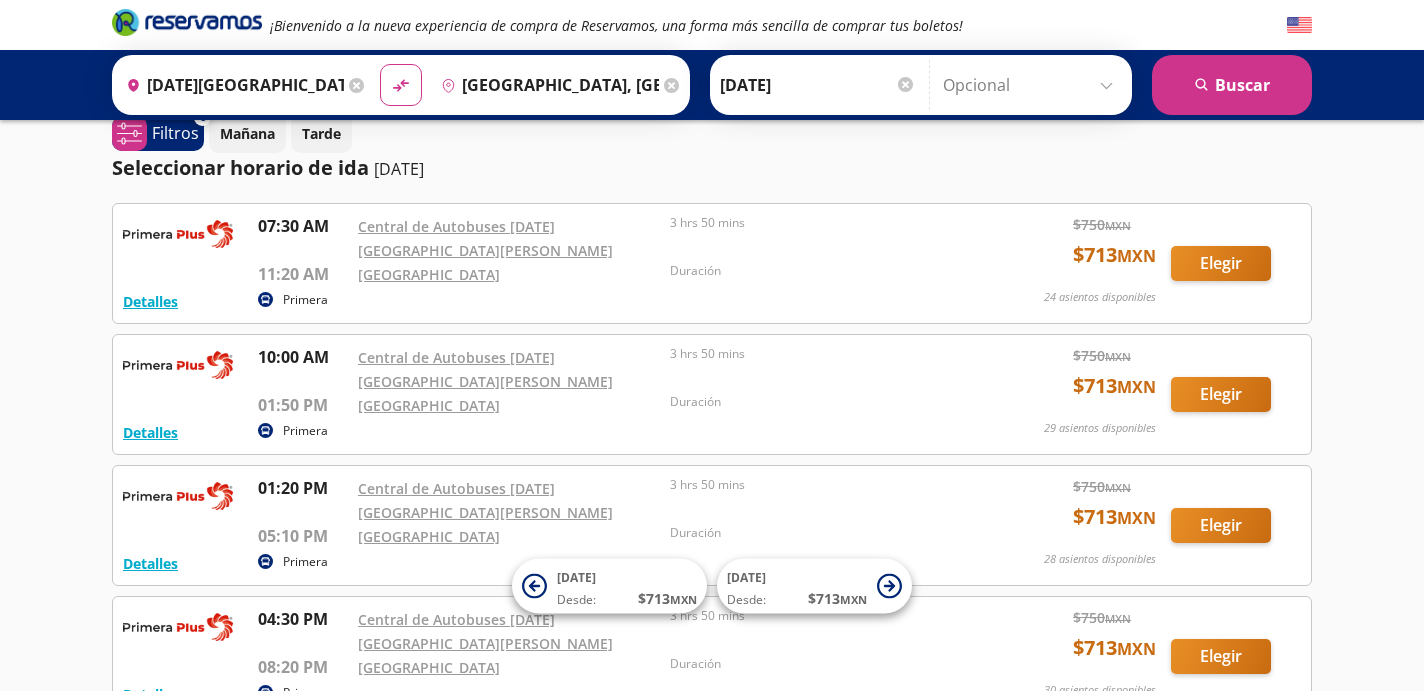 scroll, scrollTop: 31, scrollLeft: 0, axis: vertical 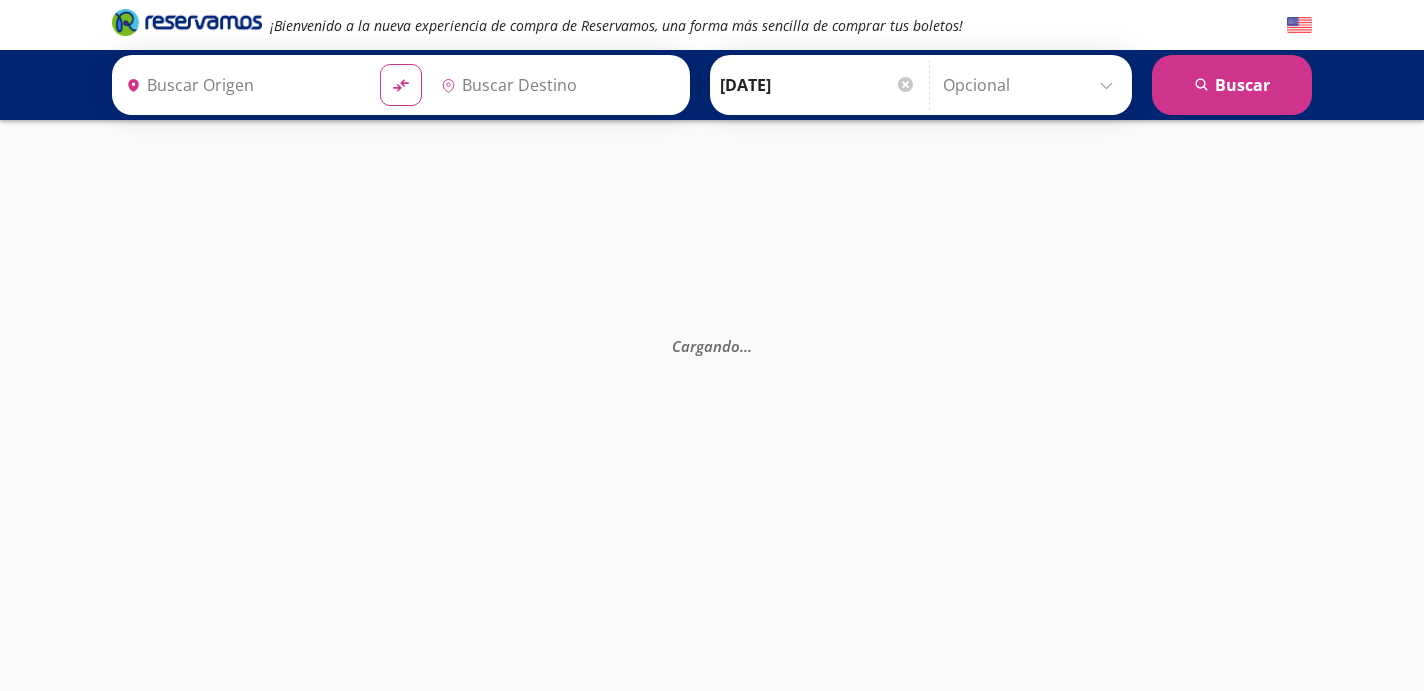 type on "[GEOGRAPHIC_DATA], [GEOGRAPHIC_DATA]" 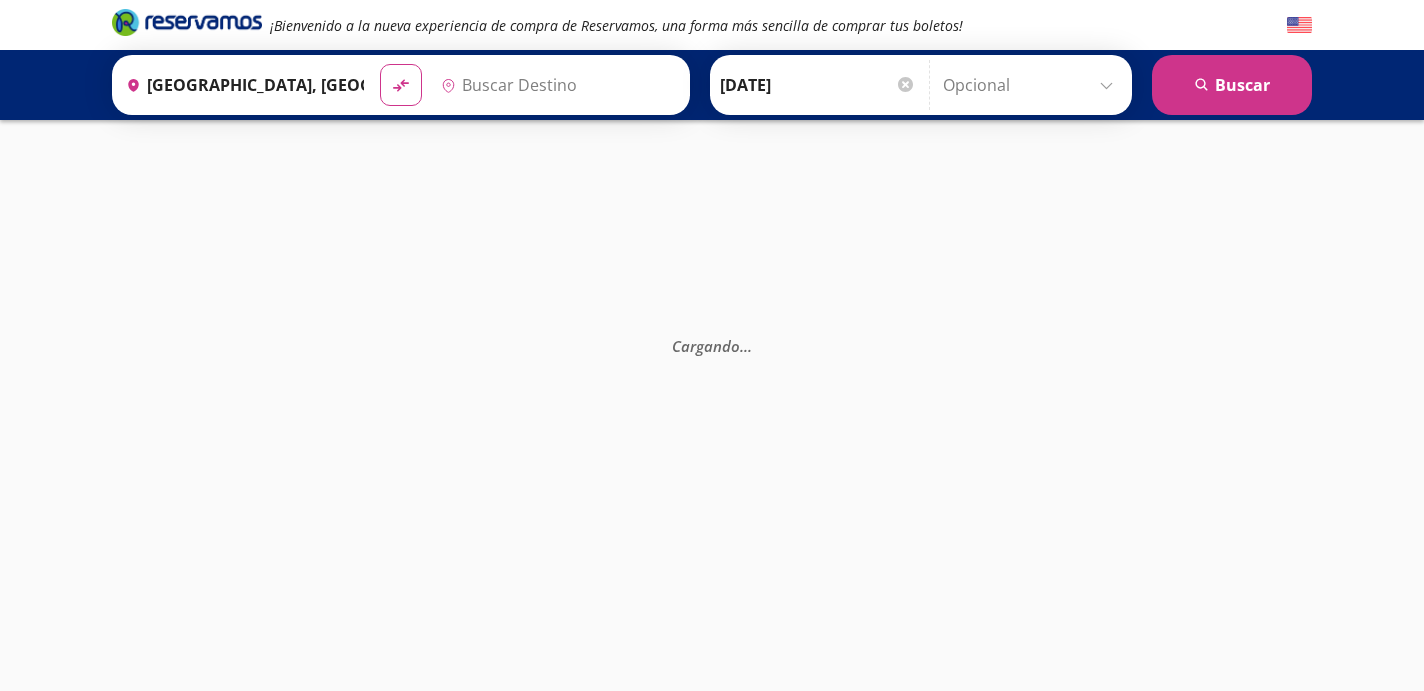 type on "[DATE][GEOGRAPHIC_DATA][PERSON_NAME], [GEOGRAPHIC_DATA]" 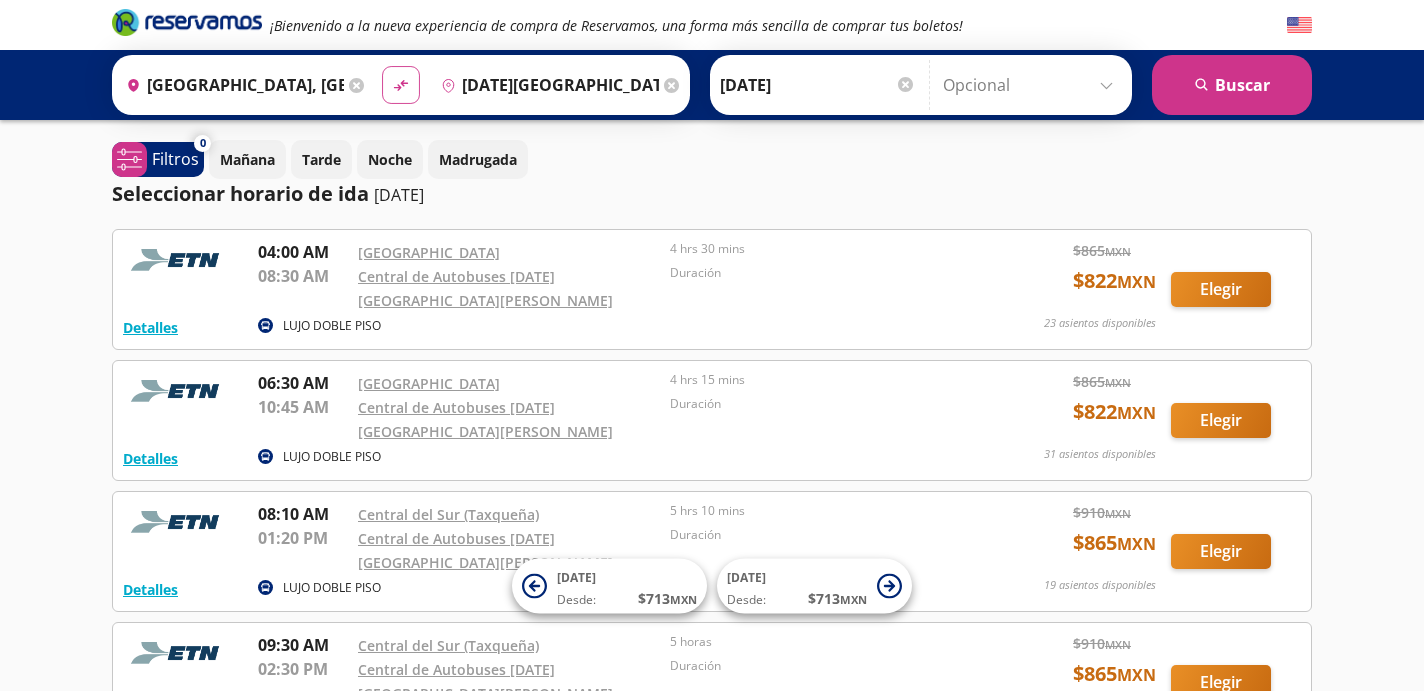 click on "material-symbols:compare-arrows-rounded" 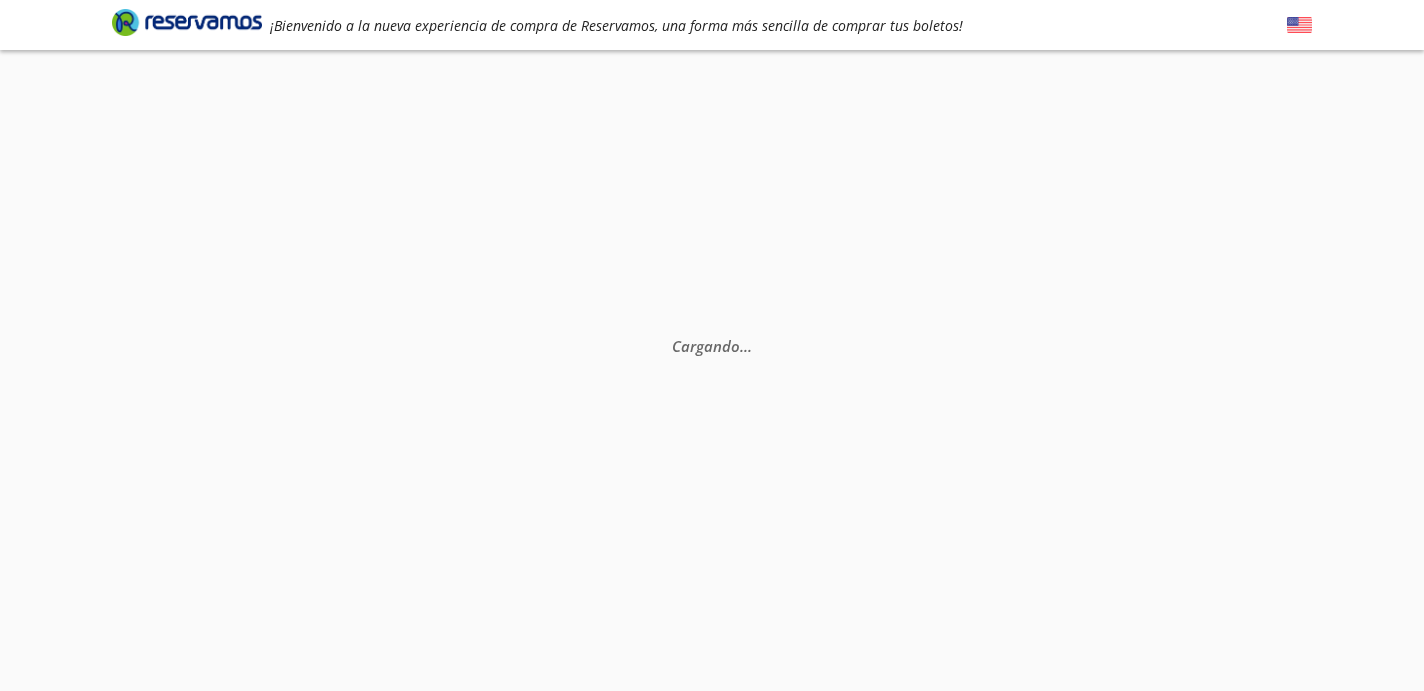scroll, scrollTop: 131, scrollLeft: 0, axis: vertical 